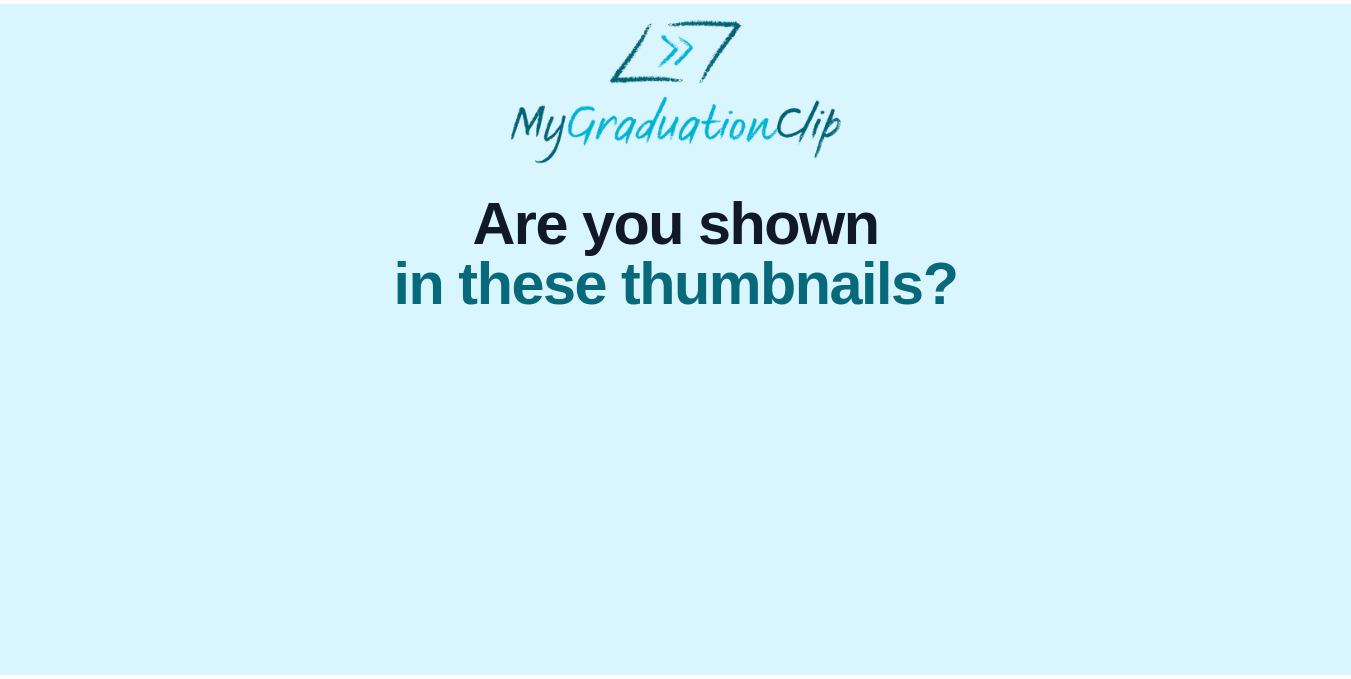 scroll, scrollTop: 0, scrollLeft: 0, axis: both 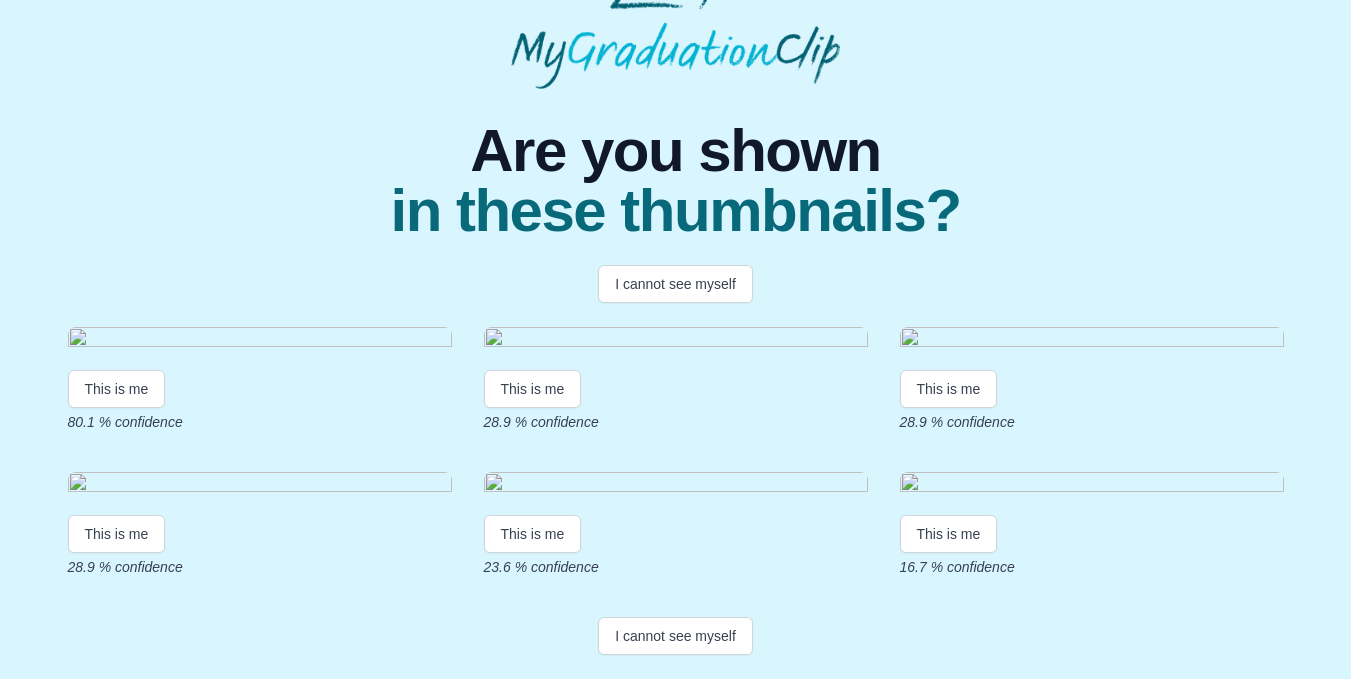 click at bounding box center (260, 340) 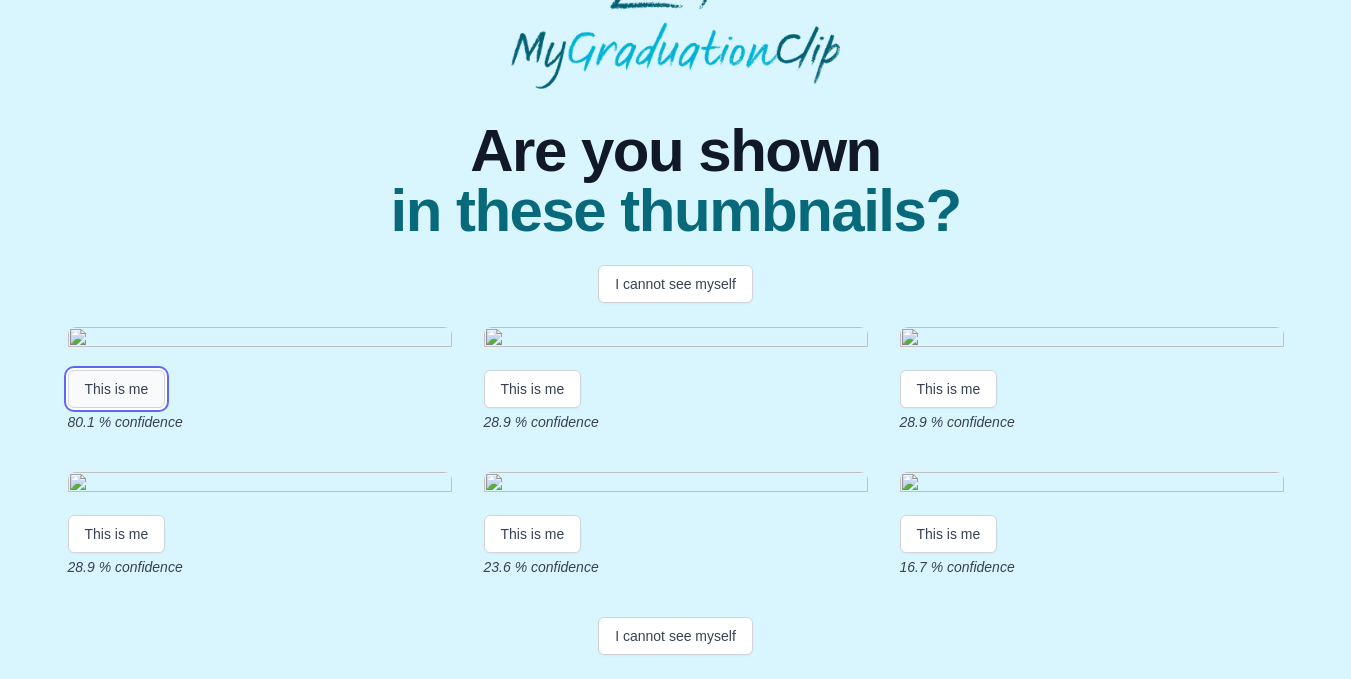 click on "This is me" at bounding box center [117, 389] 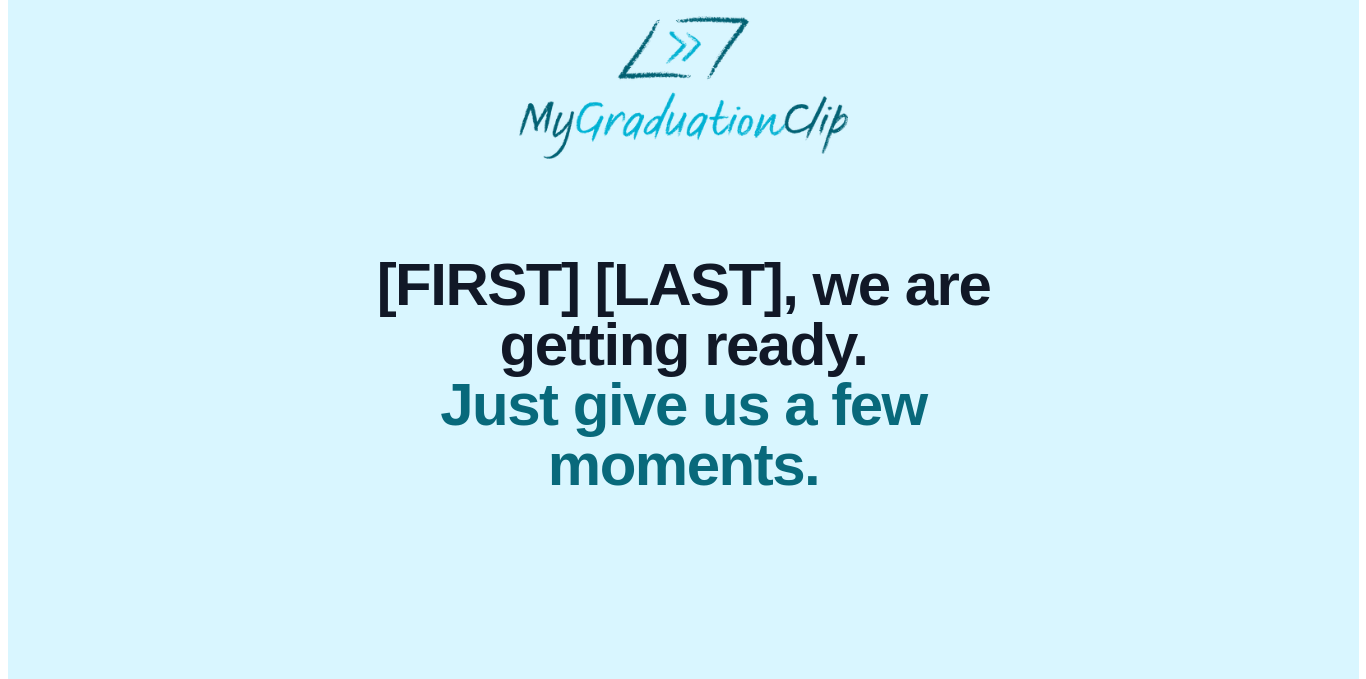scroll, scrollTop: 0, scrollLeft: 0, axis: both 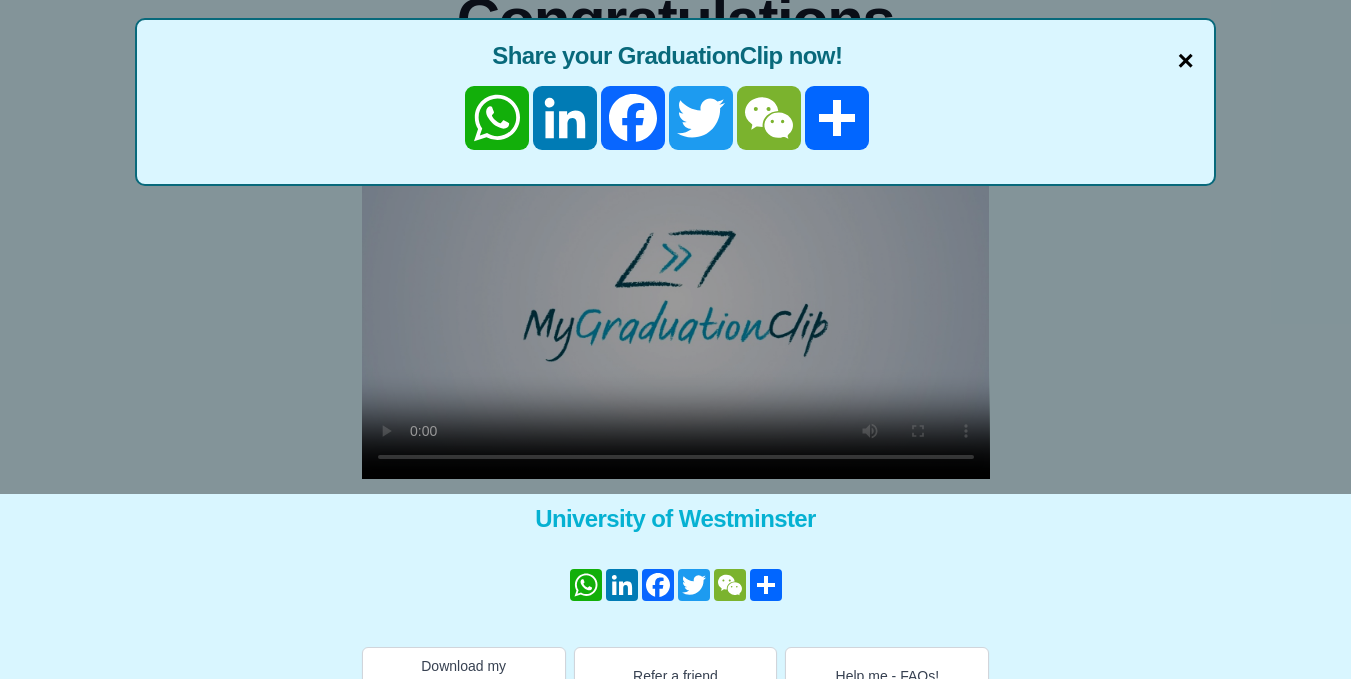 click on "×" at bounding box center (1186, 61) 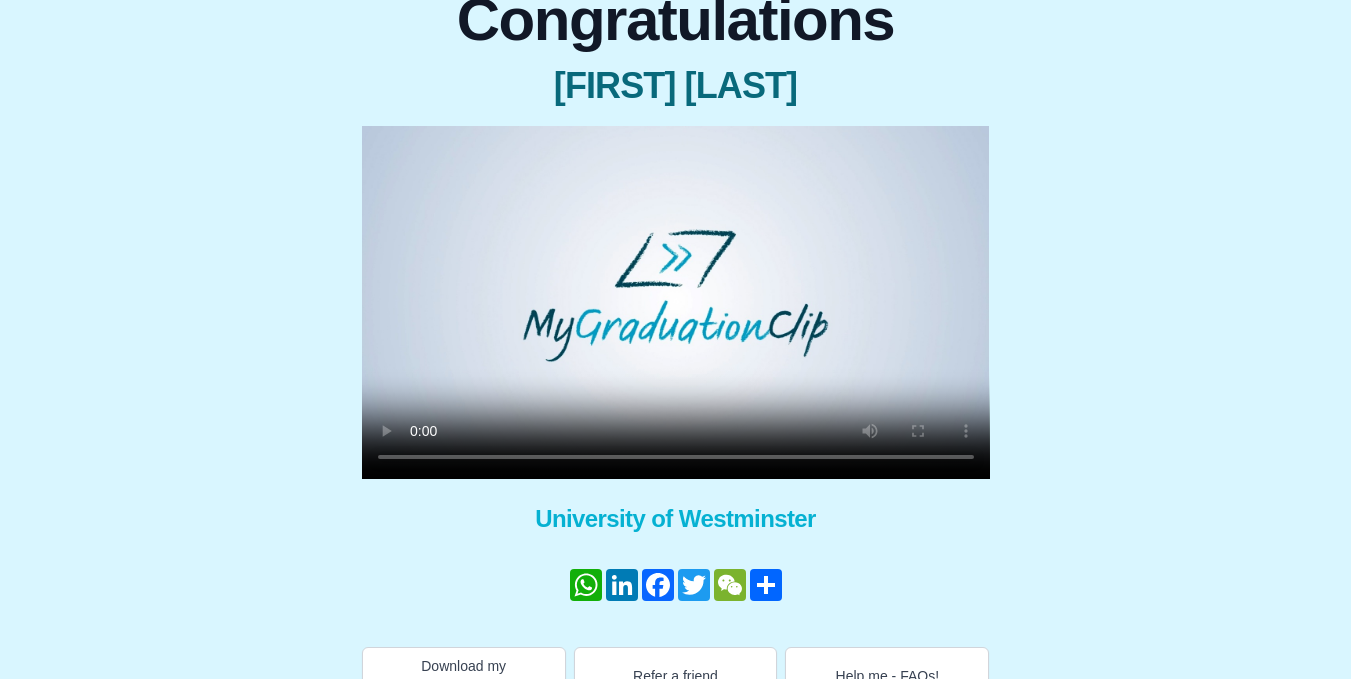 scroll, scrollTop: 227, scrollLeft: 0, axis: vertical 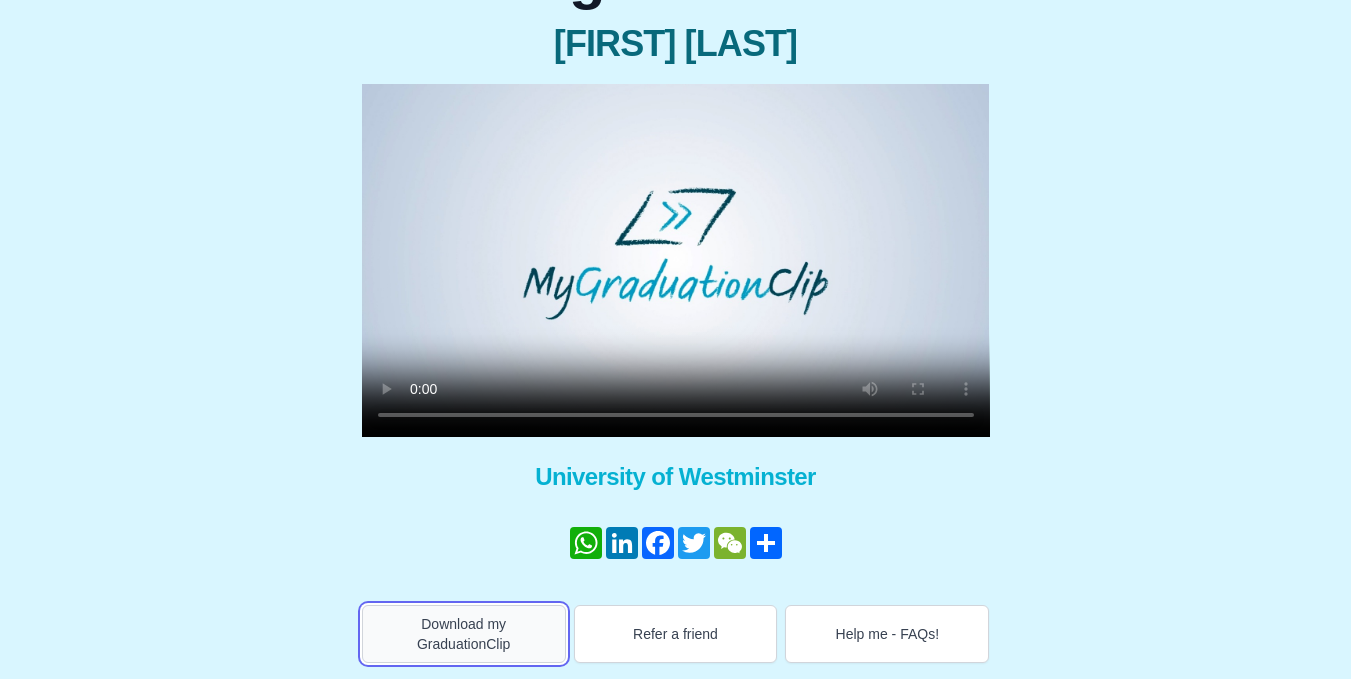 click on "Download my GraduationClip" at bounding box center (464, 634) 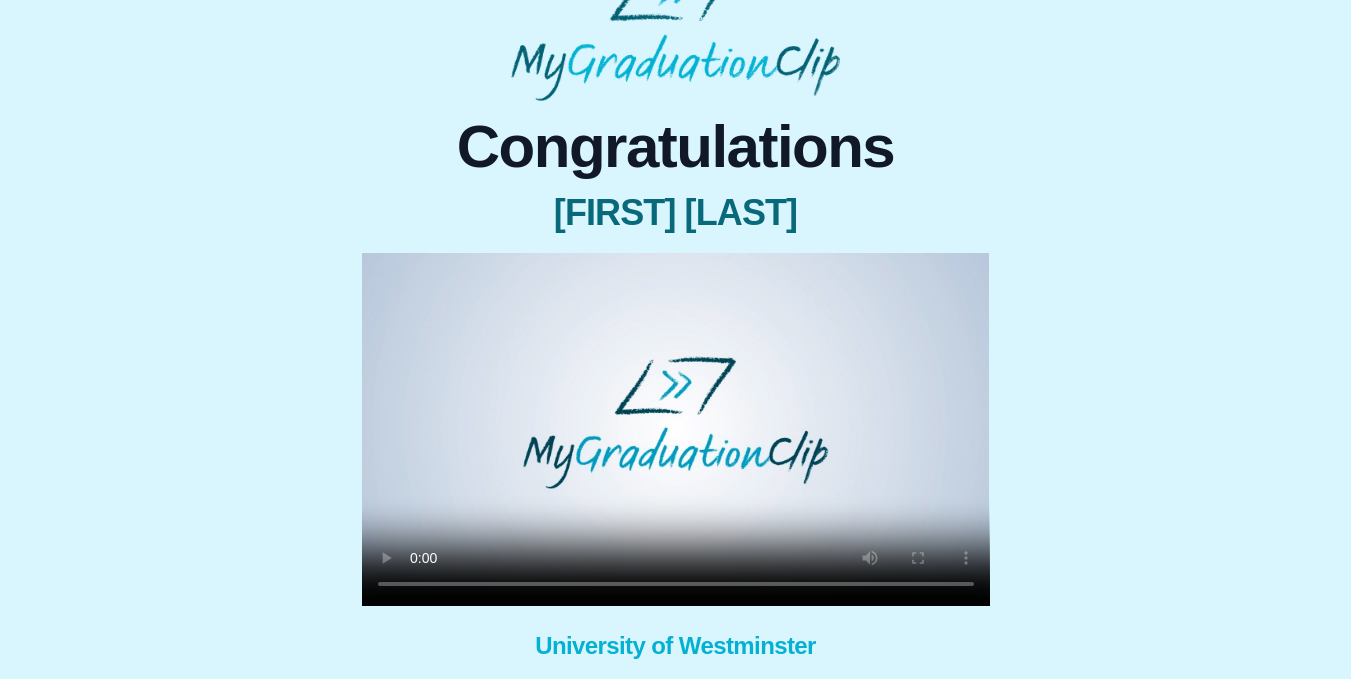 scroll, scrollTop: 0, scrollLeft: 0, axis: both 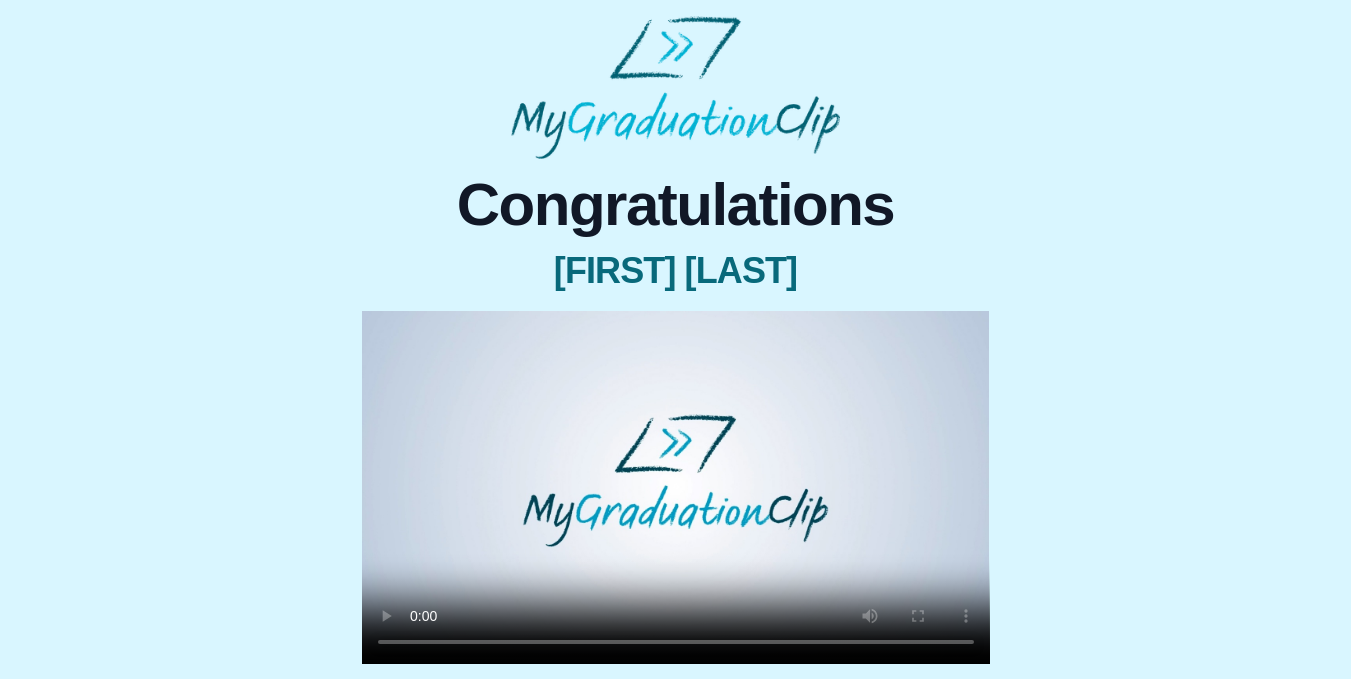 type 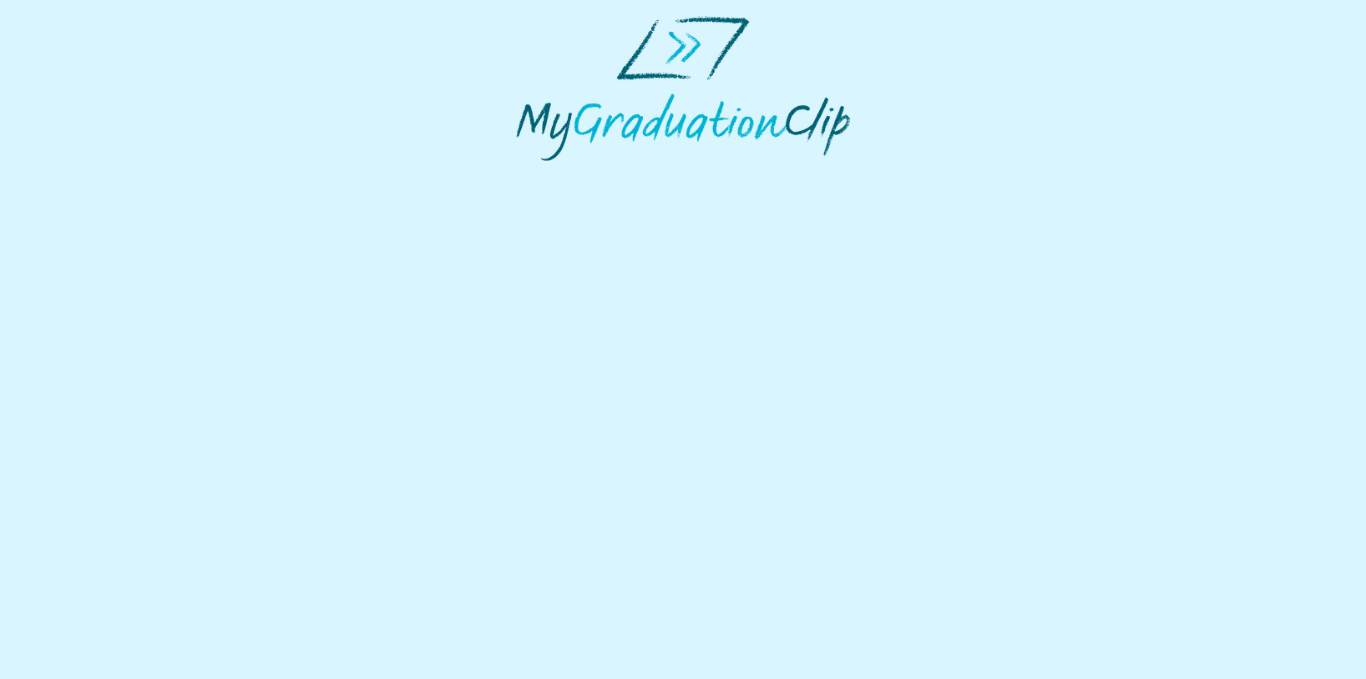 scroll, scrollTop: 0, scrollLeft: 0, axis: both 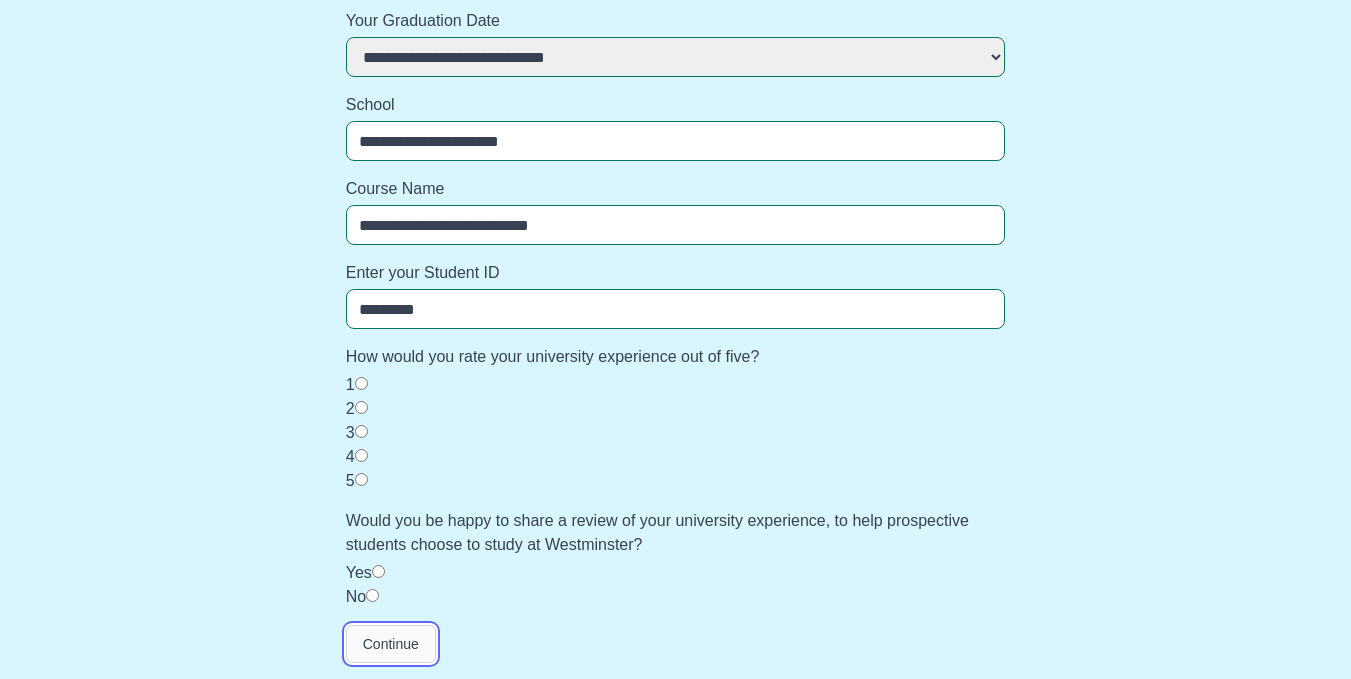click on "Continue" at bounding box center [391, 644] 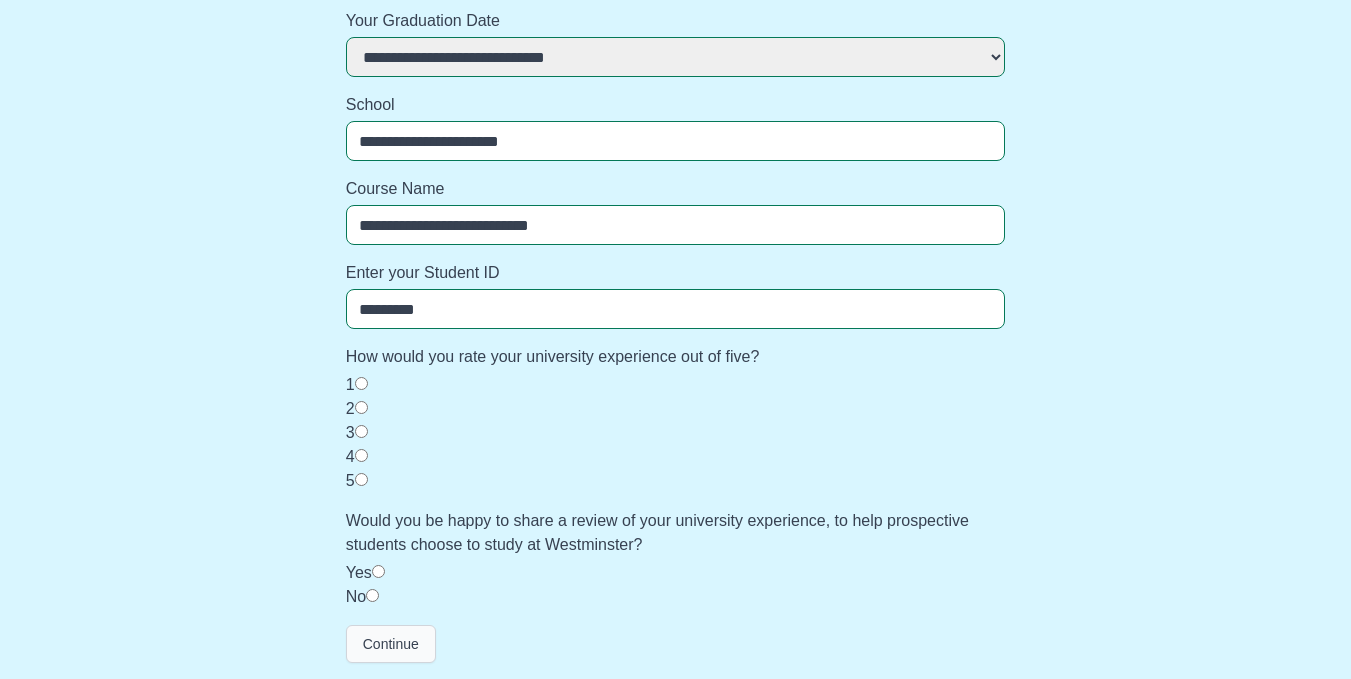 scroll, scrollTop: 0, scrollLeft: 0, axis: both 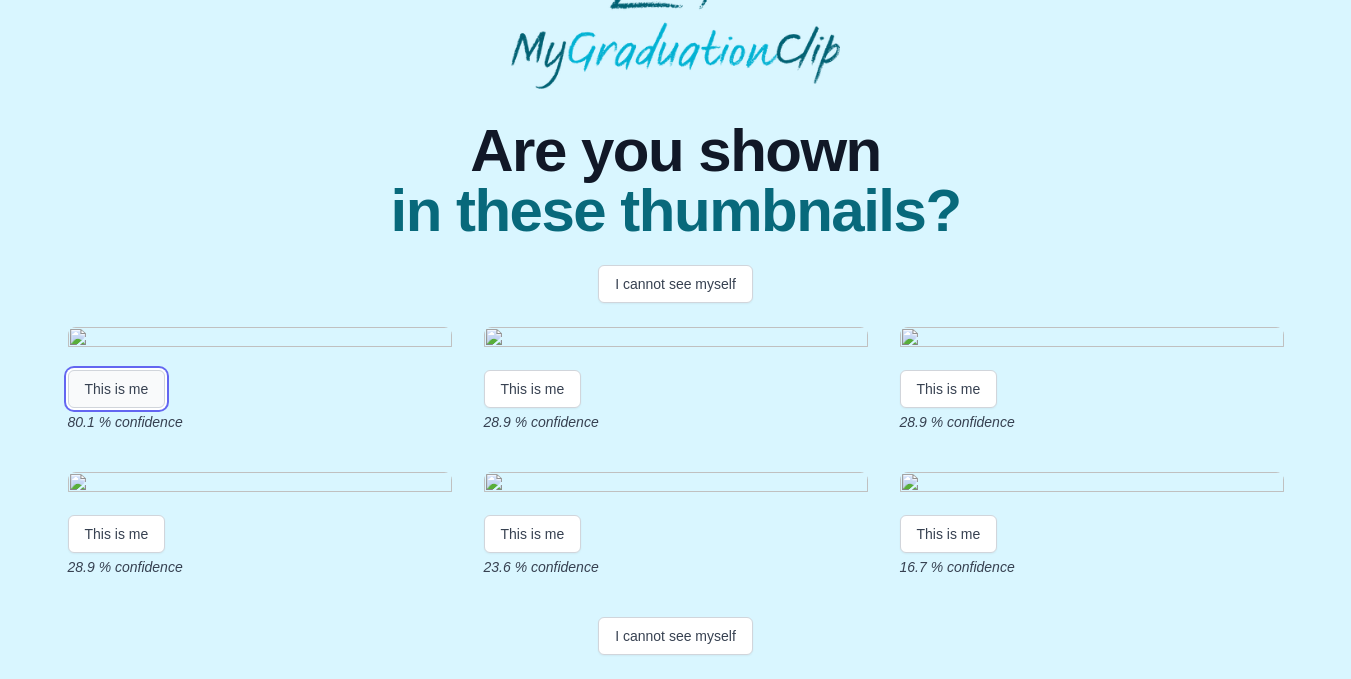 click on "This is me" at bounding box center [117, 389] 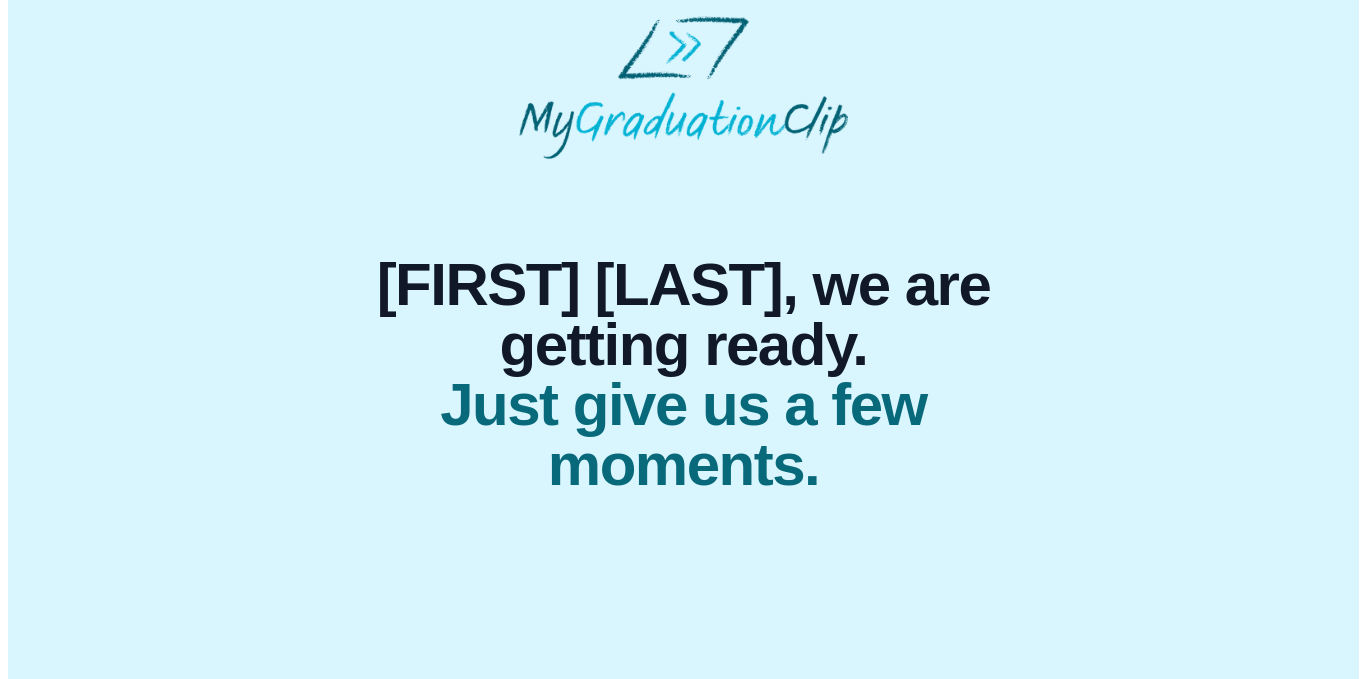 scroll, scrollTop: 0, scrollLeft: 0, axis: both 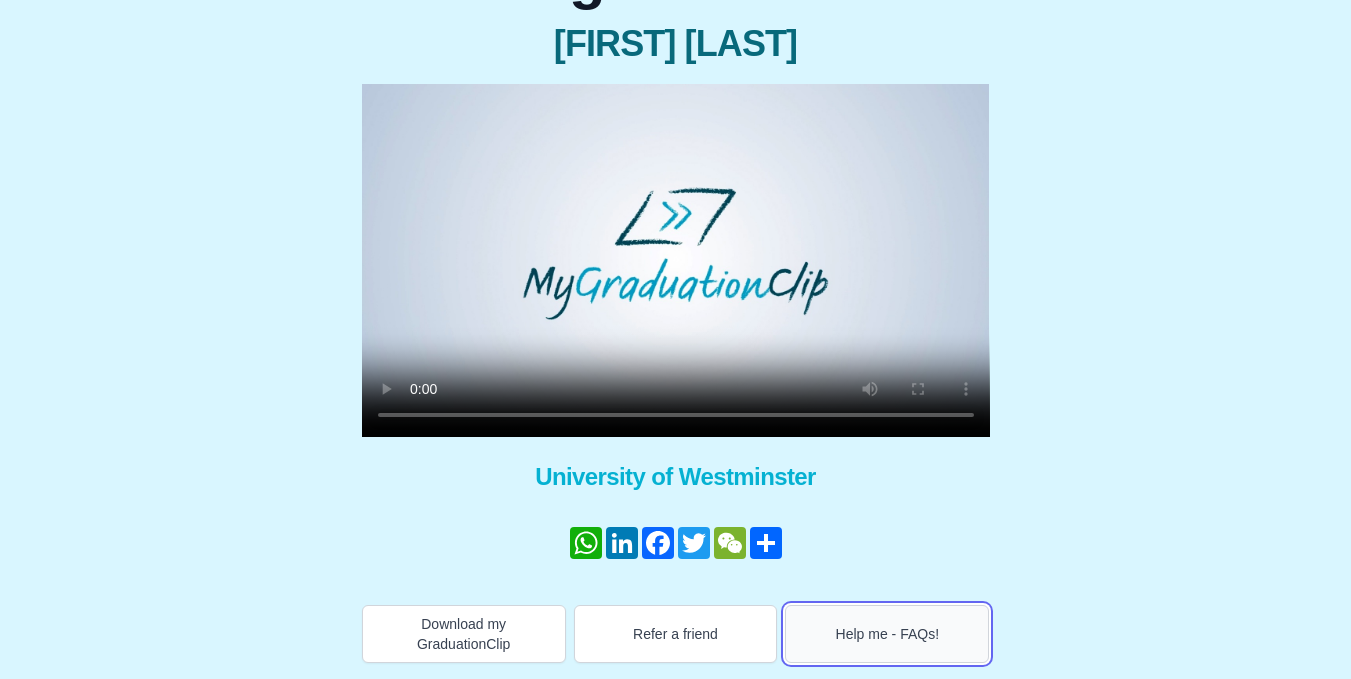 click on "Help me - FAQs!" at bounding box center (887, 634) 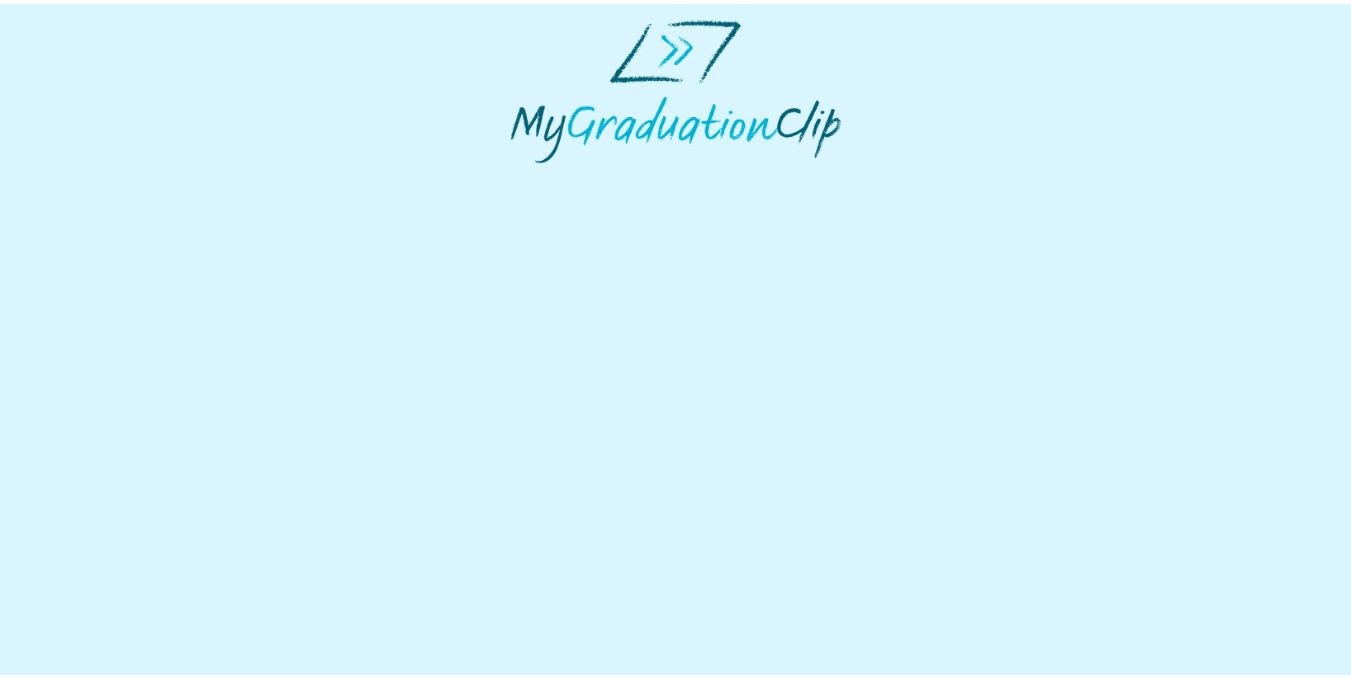 scroll, scrollTop: 0, scrollLeft: 0, axis: both 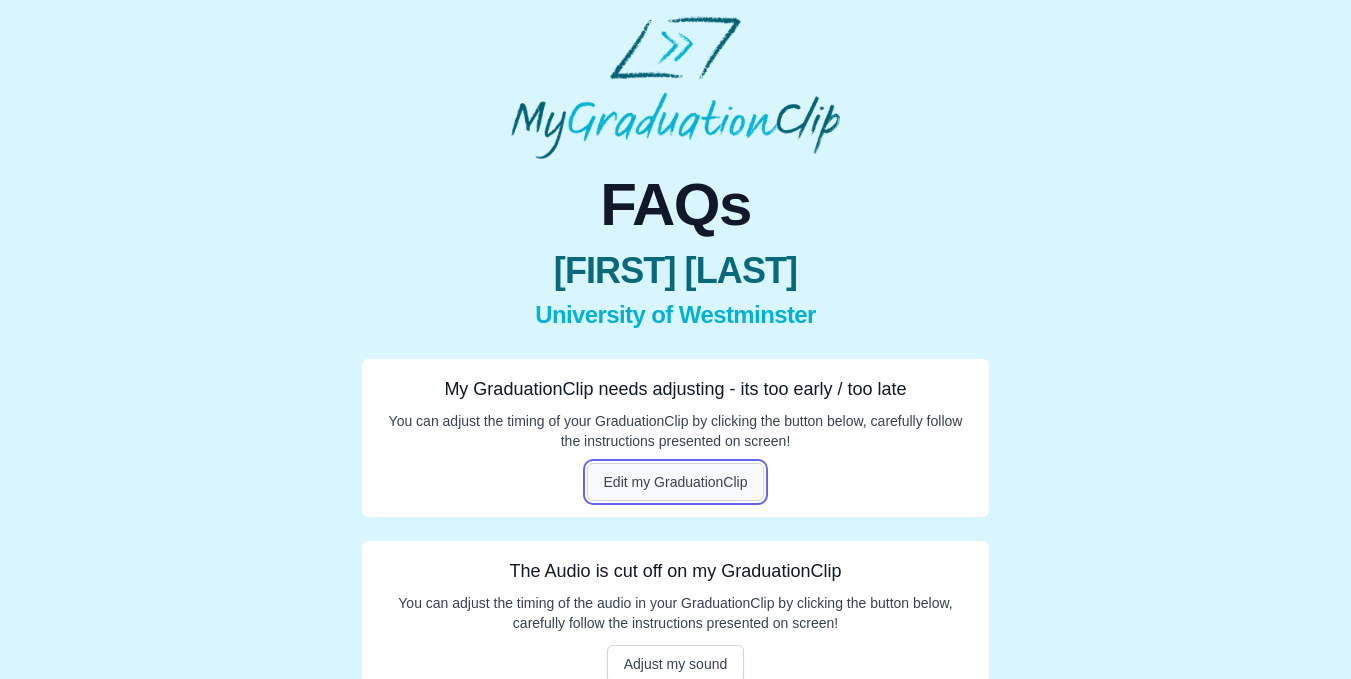 click on "Edit my GraduationClip" at bounding box center (676, 482) 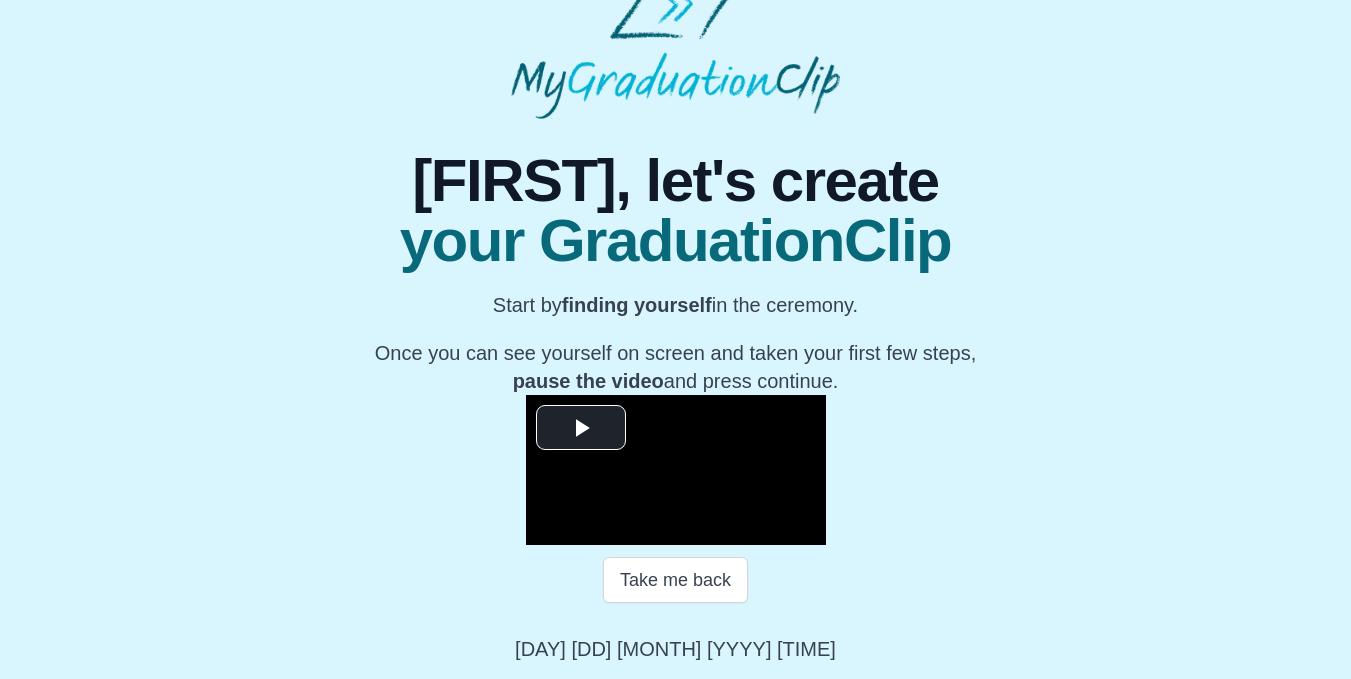 scroll, scrollTop: 271, scrollLeft: 0, axis: vertical 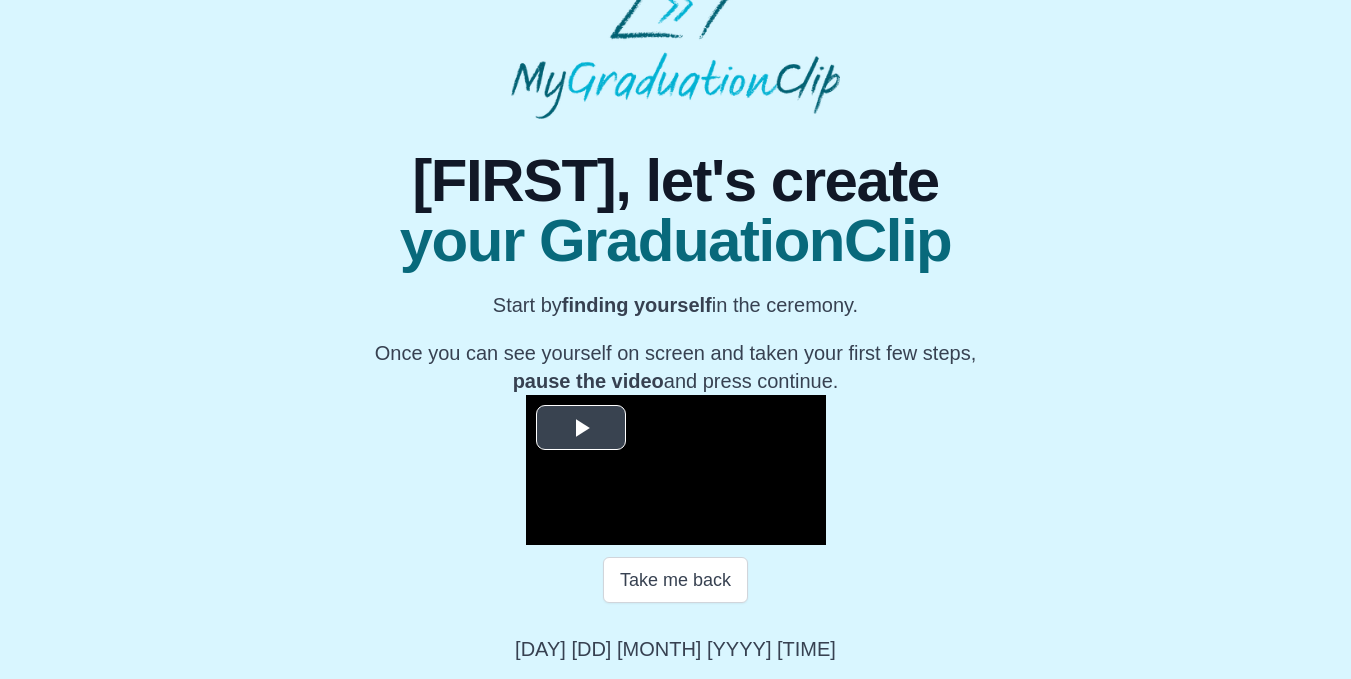 click at bounding box center (581, 428) 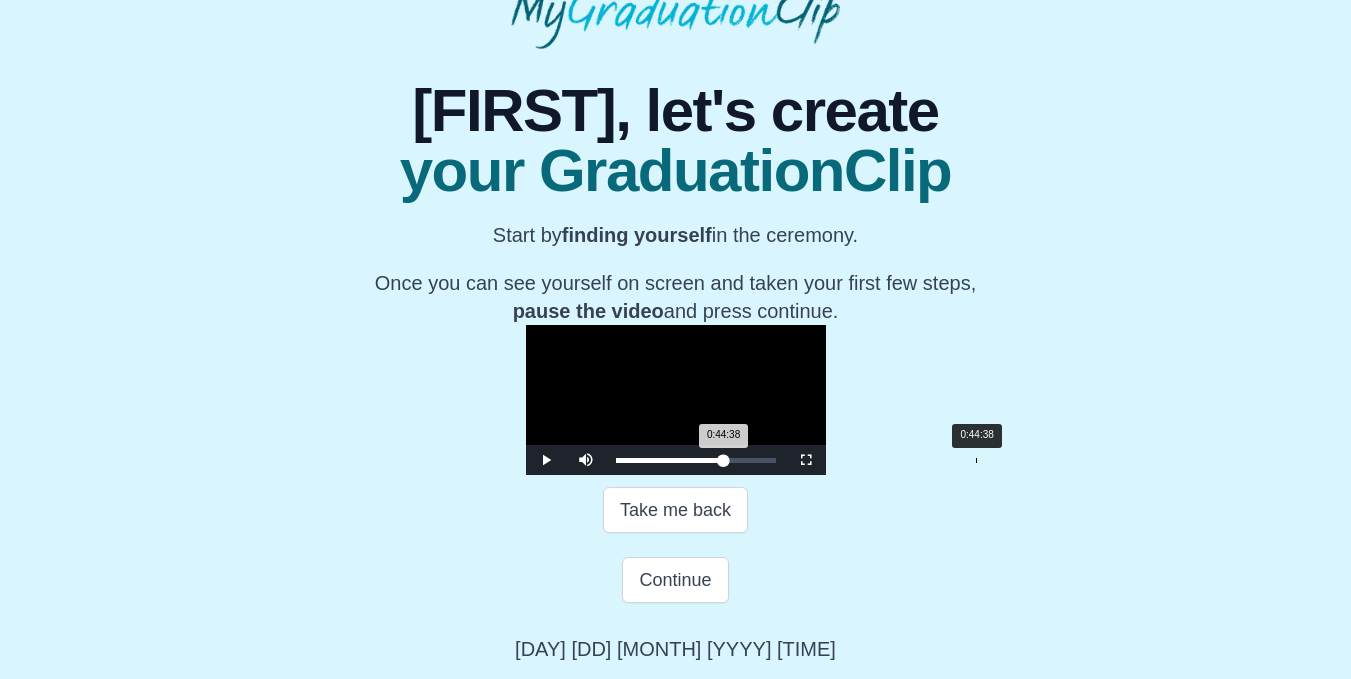 click on "0:44:38 Progress : 0%" at bounding box center [670, 460] 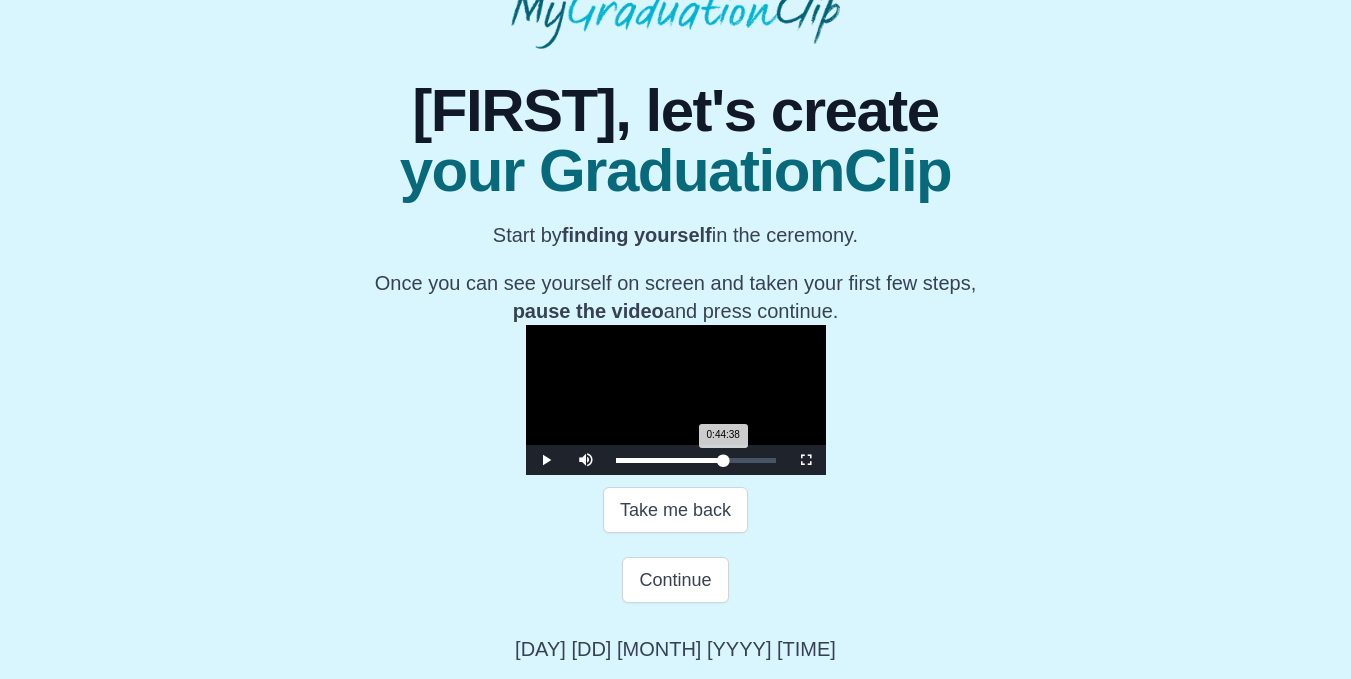 click on "0:44:38 Progress : 0%" at bounding box center [670, 460] 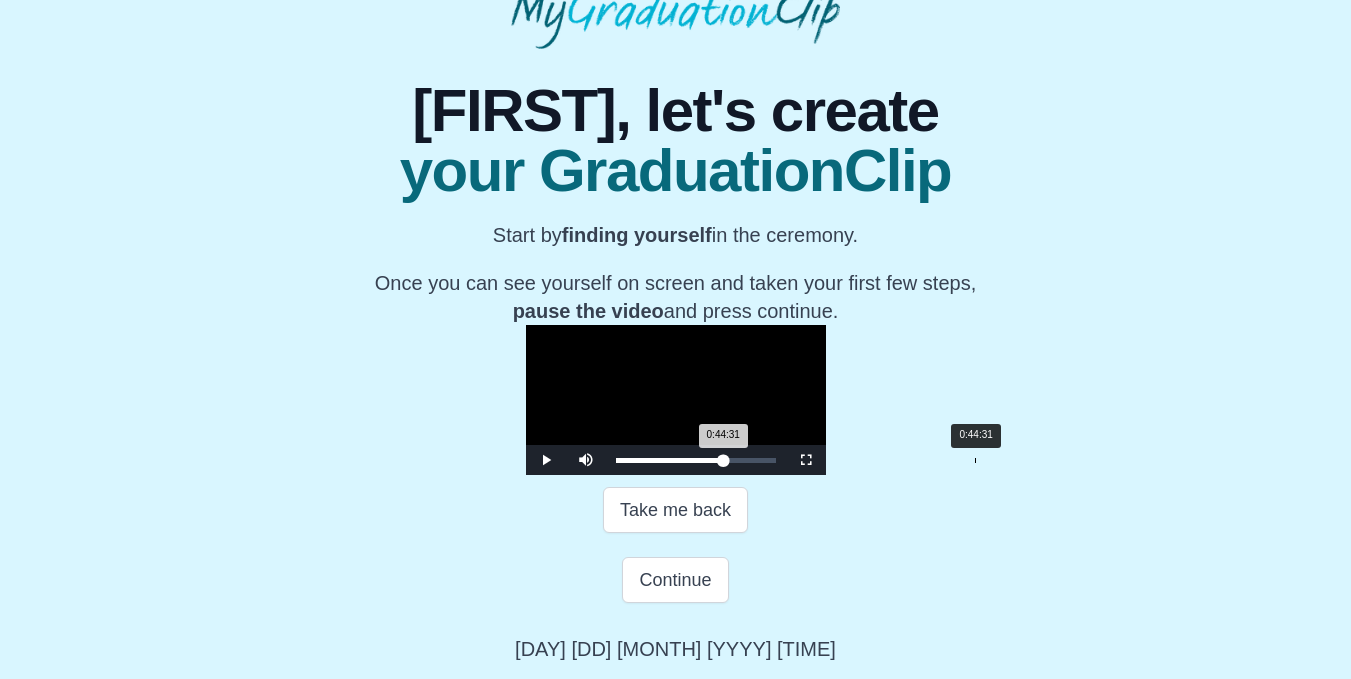 click on "0:44:31 Progress : 0%" at bounding box center [670, 460] 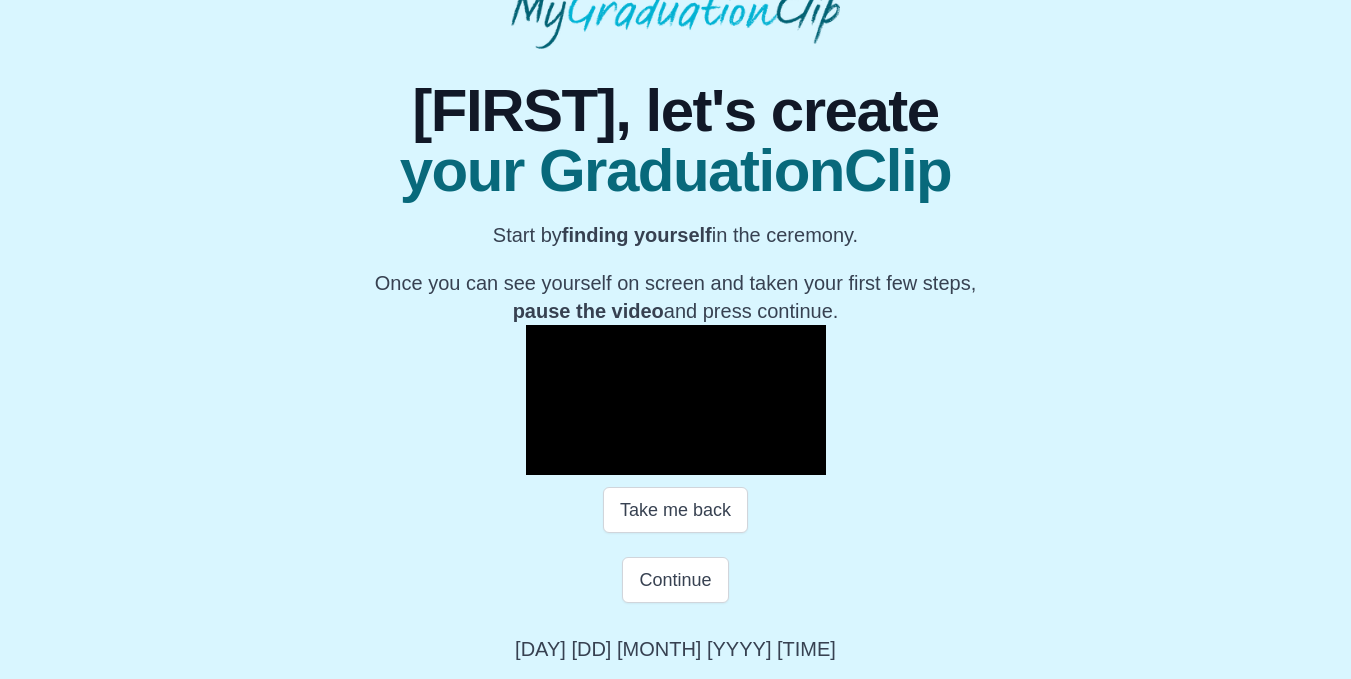click at bounding box center [676, 400] 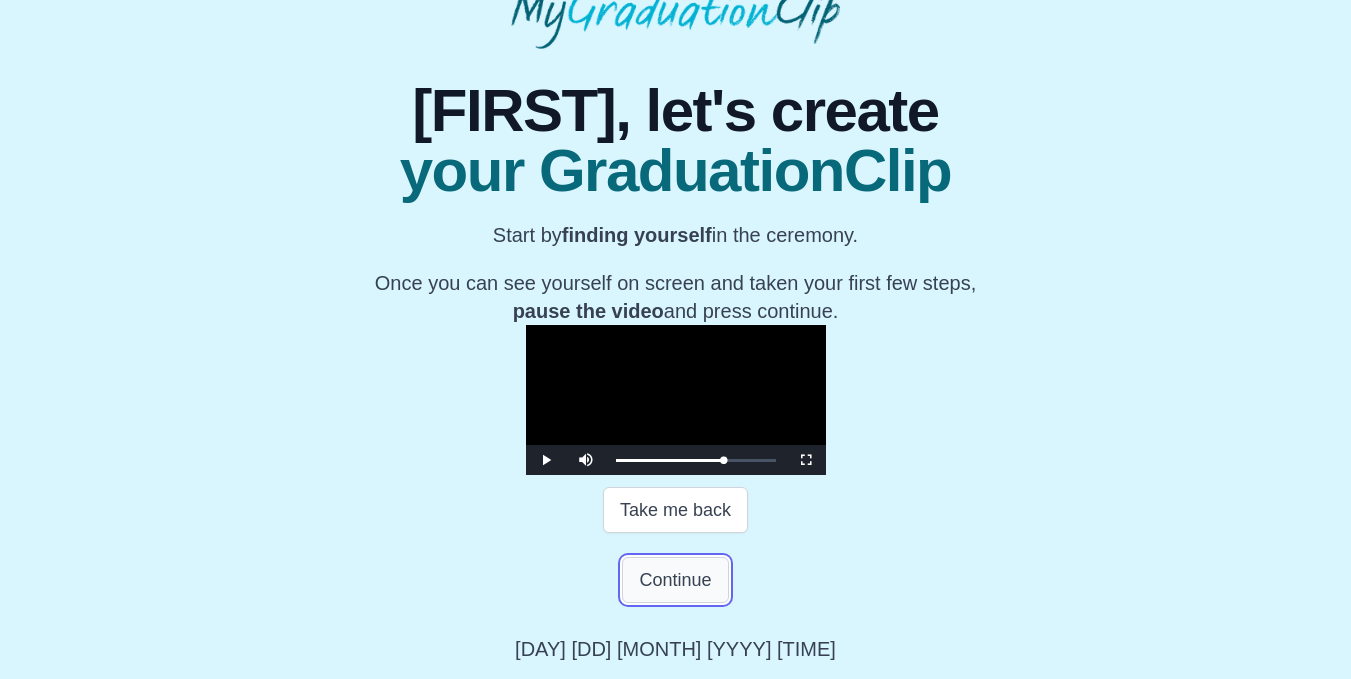click on "Continue" at bounding box center (675, 580) 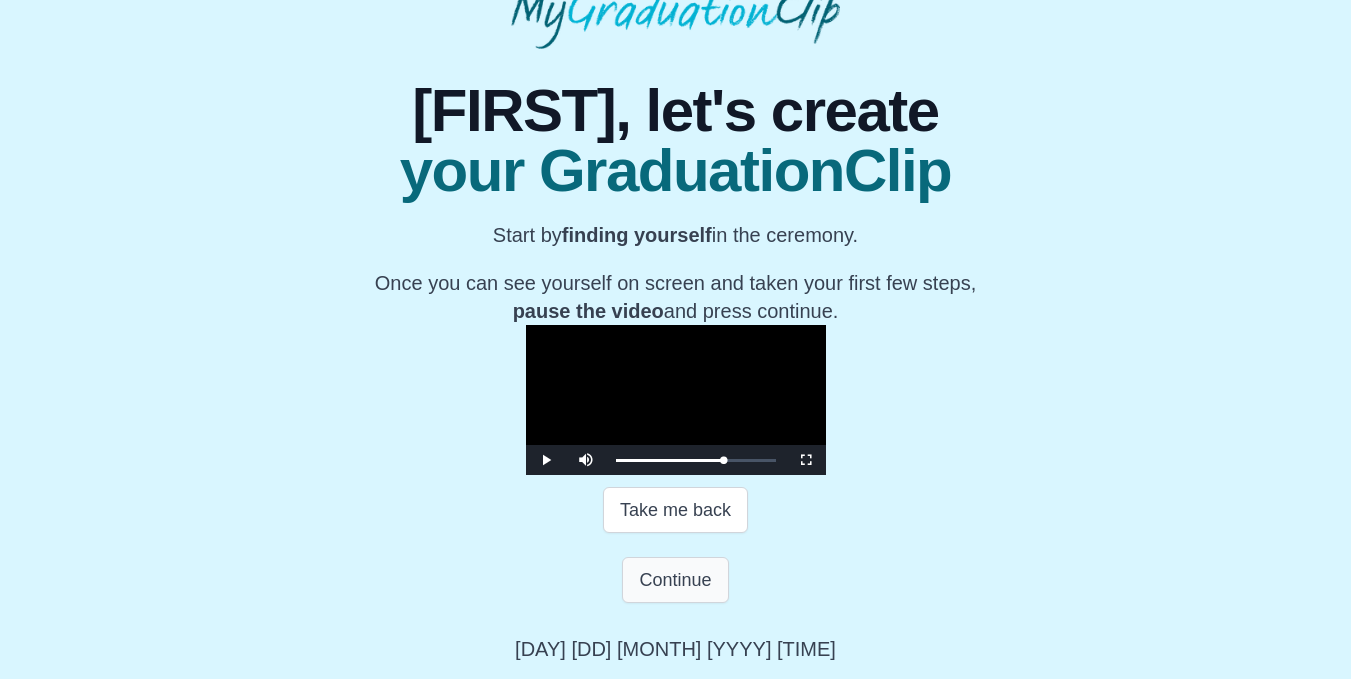 scroll, scrollTop: 0, scrollLeft: 0, axis: both 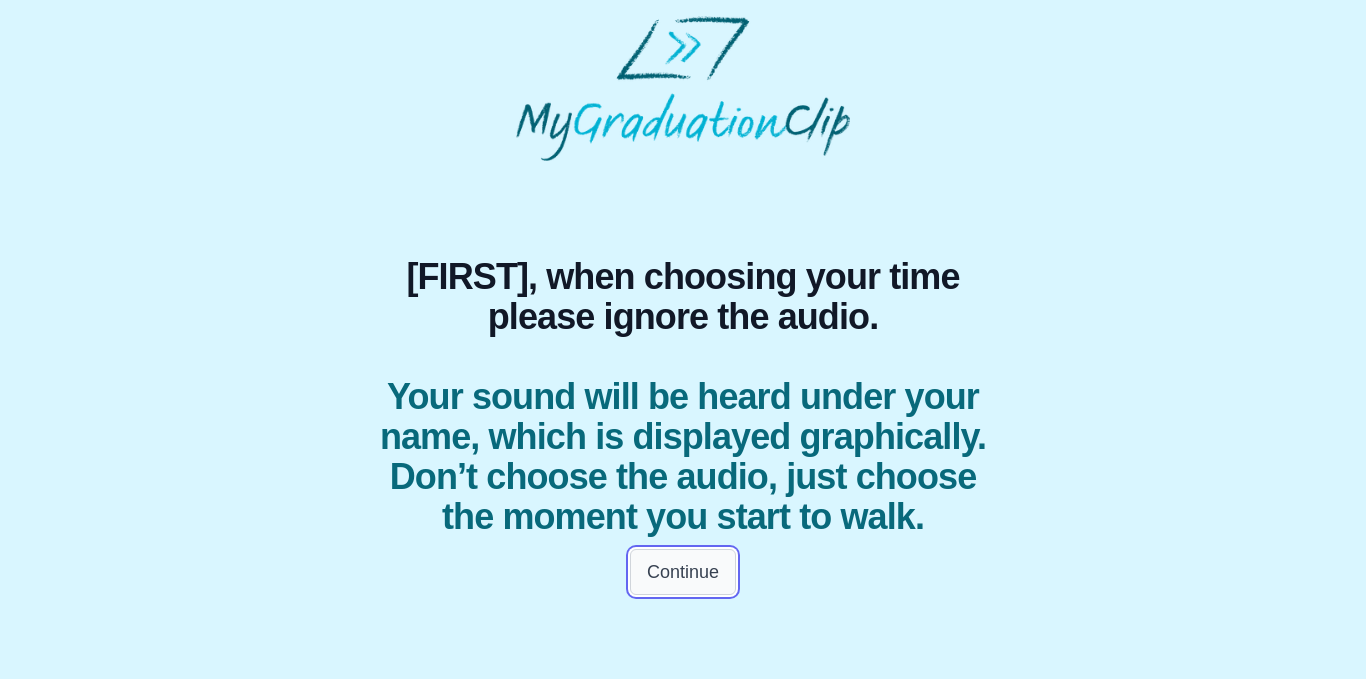 click on "Continue" at bounding box center [683, 572] 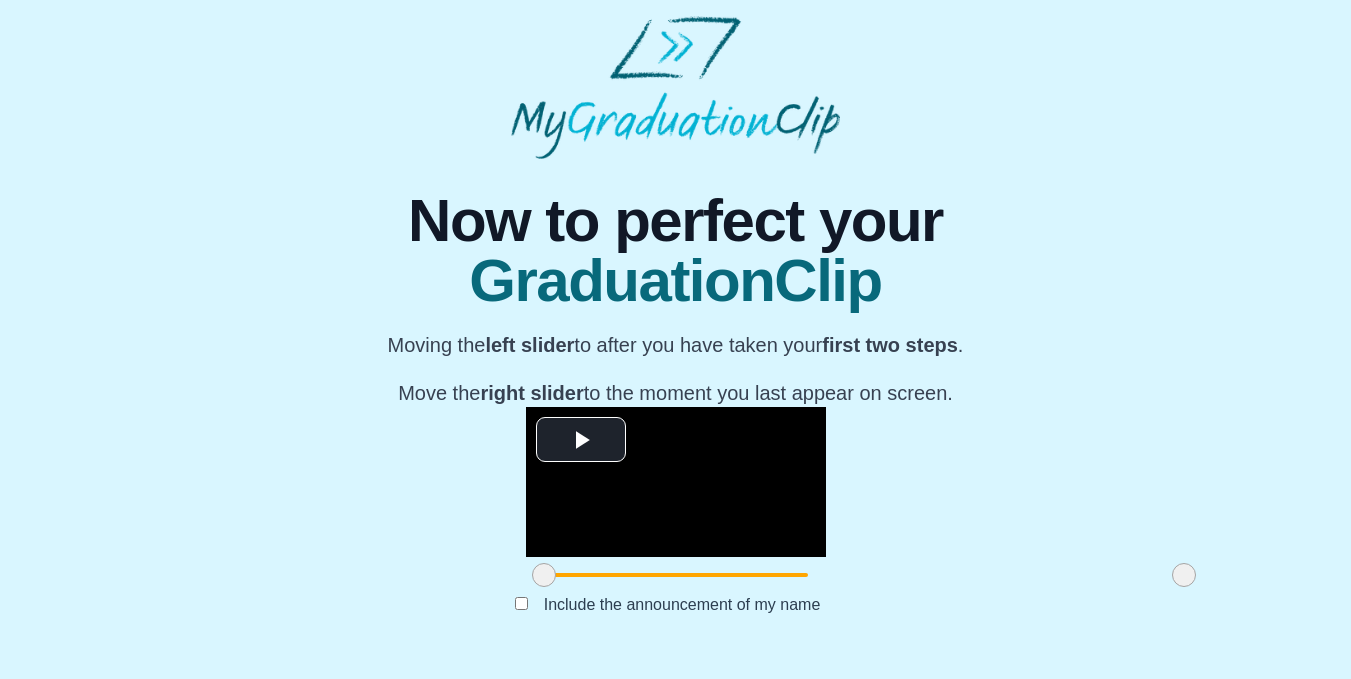 scroll, scrollTop: 59, scrollLeft: 0, axis: vertical 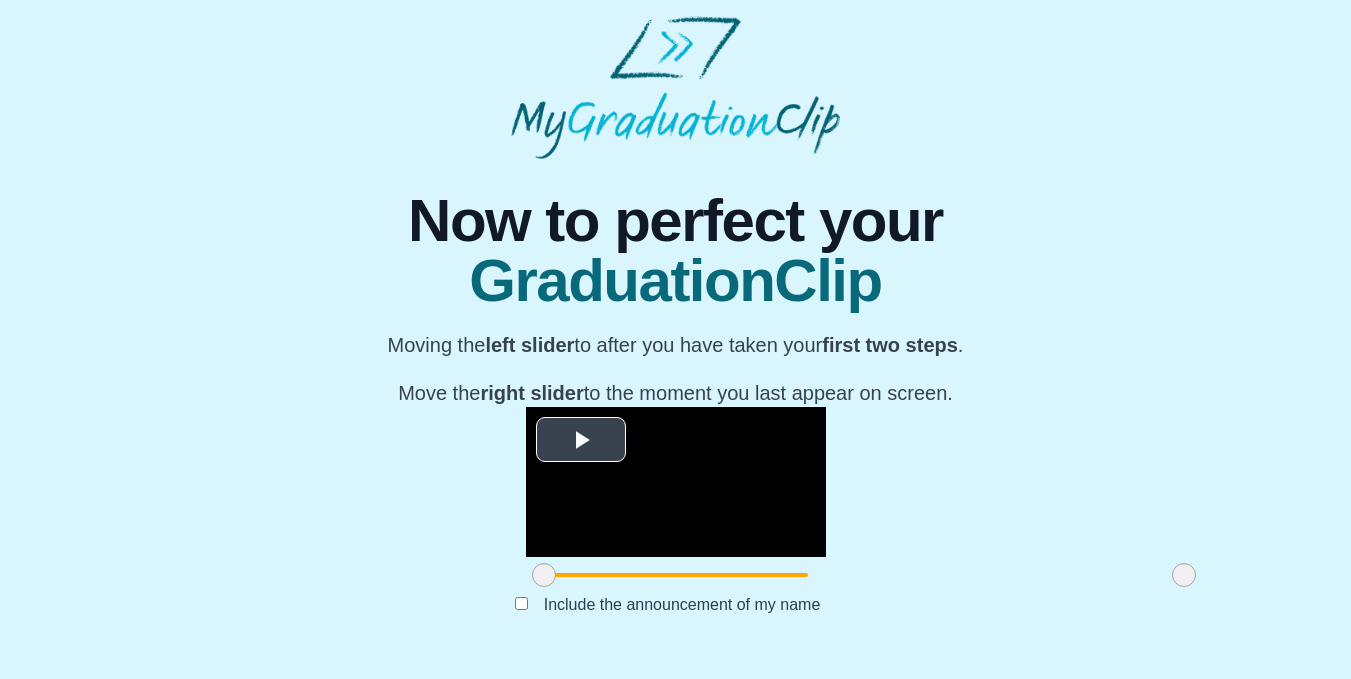 click at bounding box center (581, 440) 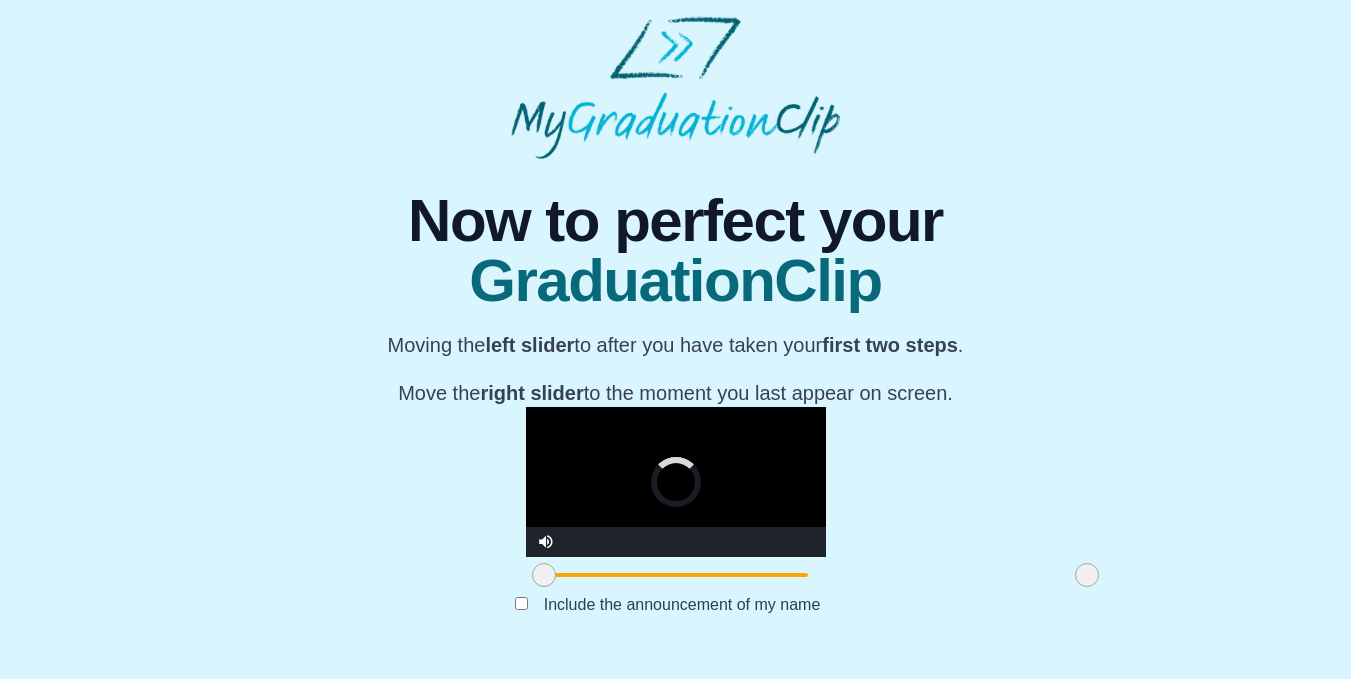drag, startPoint x: 996, startPoint y: 624, endPoint x: 899, endPoint y: 618, distance: 97.18539 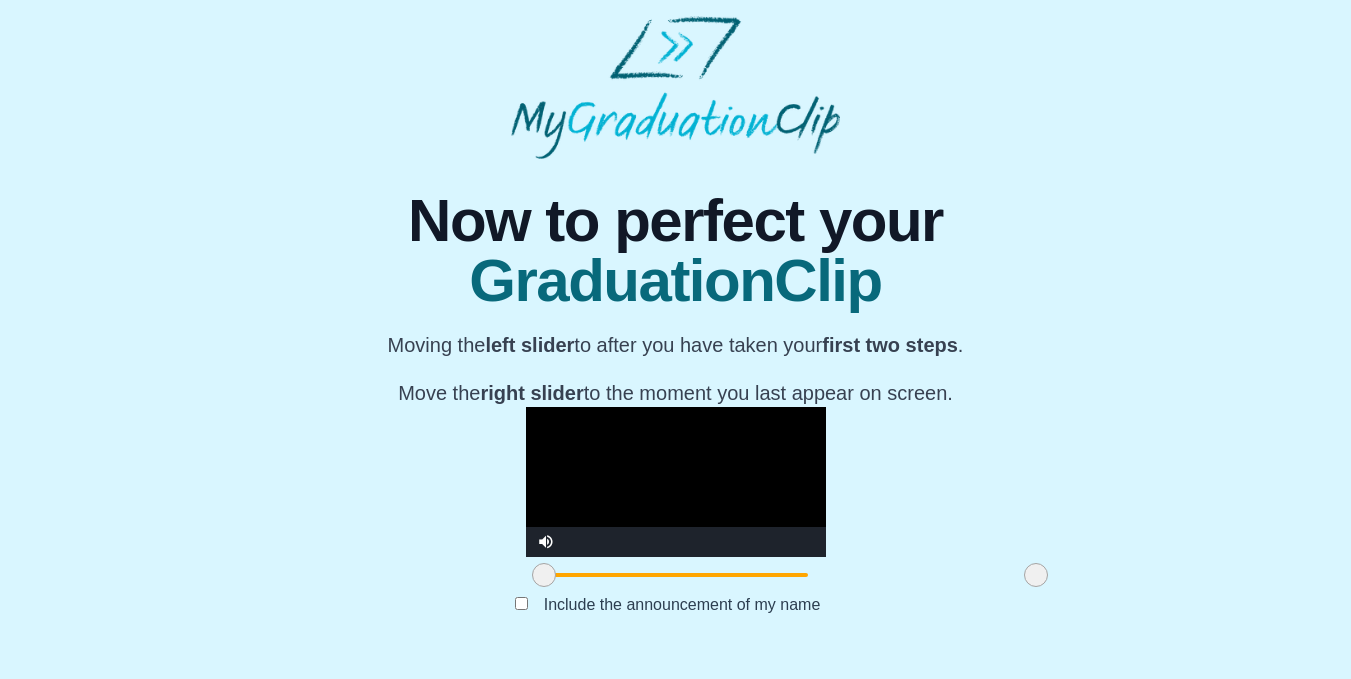 drag, startPoint x: 885, startPoint y: 618, endPoint x: 844, endPoint y: 613, distance: 41.303753 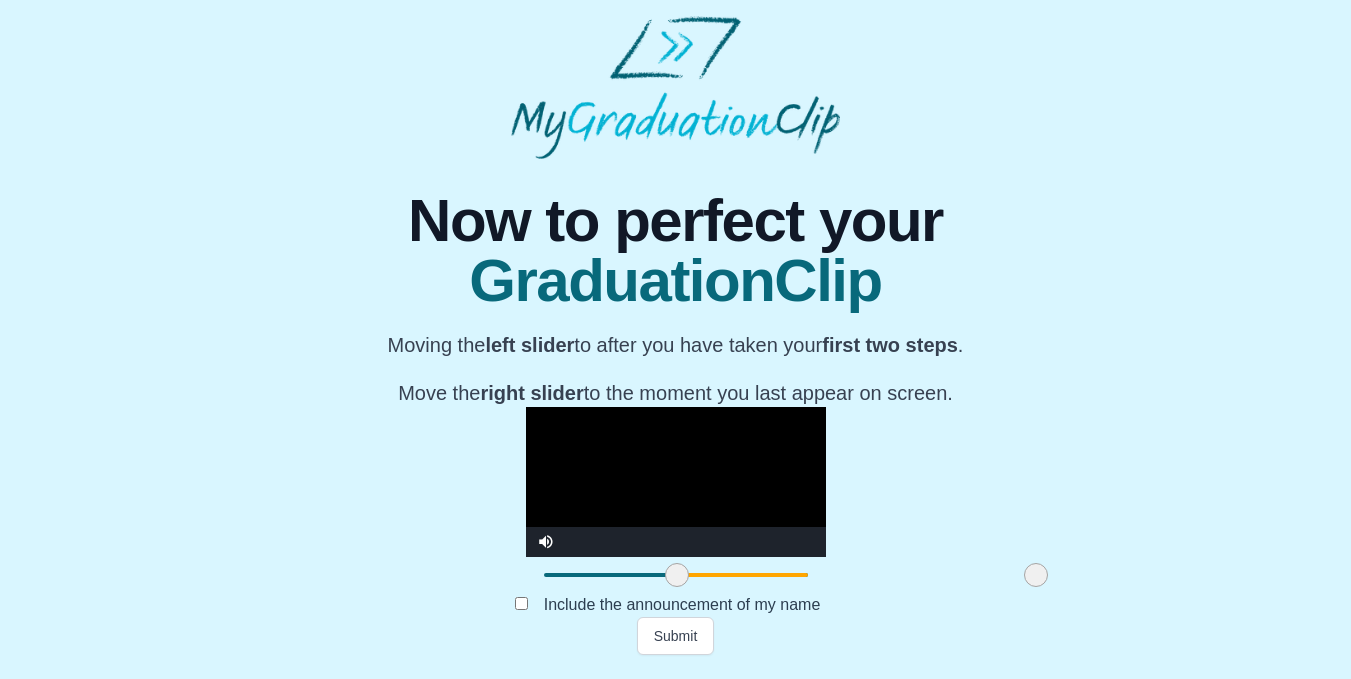 drag, startPoint x: 356, startPoint y: 625, endPoint x: 489, endPoint y: 636, distance: 133.45412 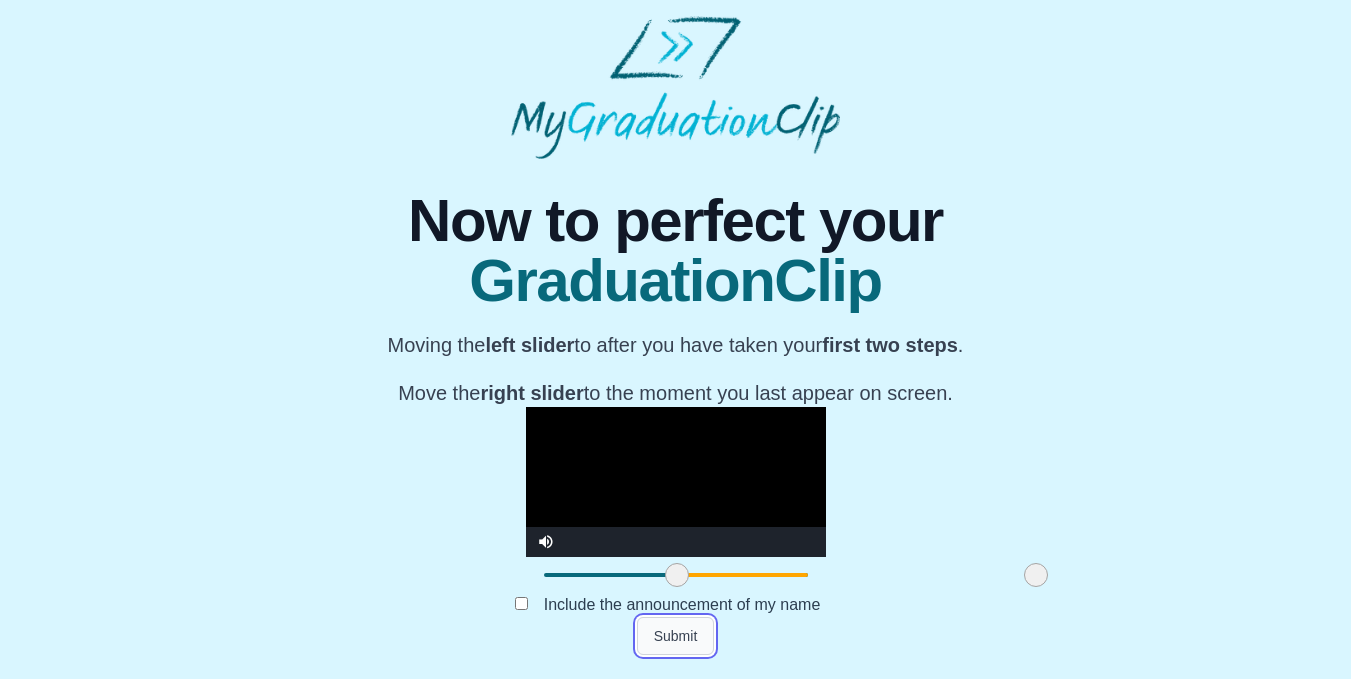 click on "Submit" at bounding box center (676, 636) 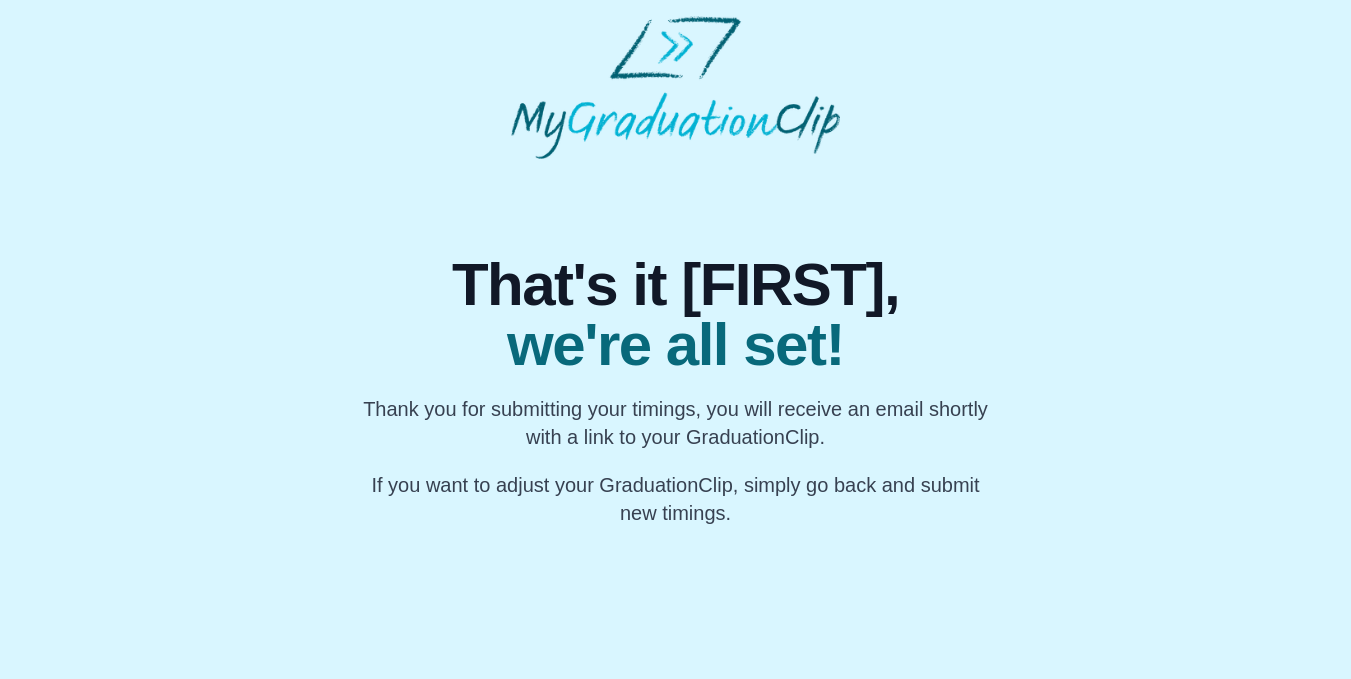 scroll, scrollTop: 0, scrollLeft: 0, axis: both 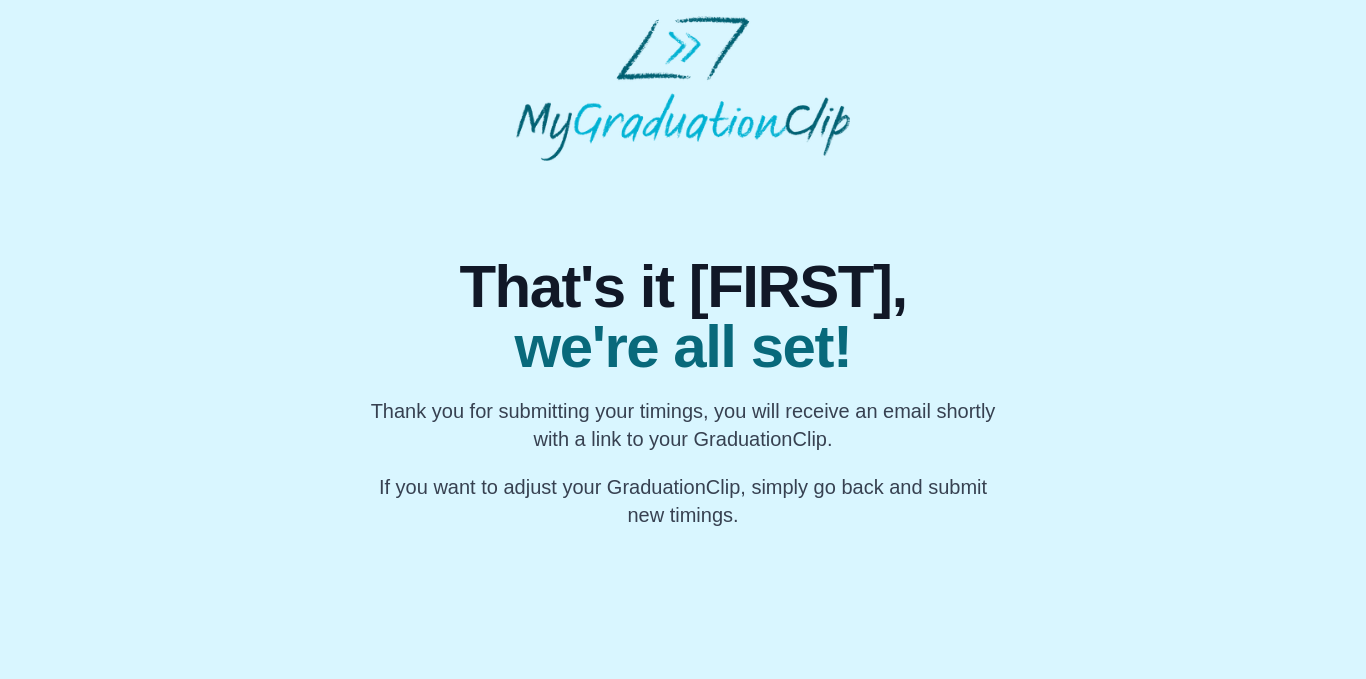 drag, startPoint x: 381, startPoint y: 401, endPoint x: 60, endPoint y: 157, distance: 403.20837 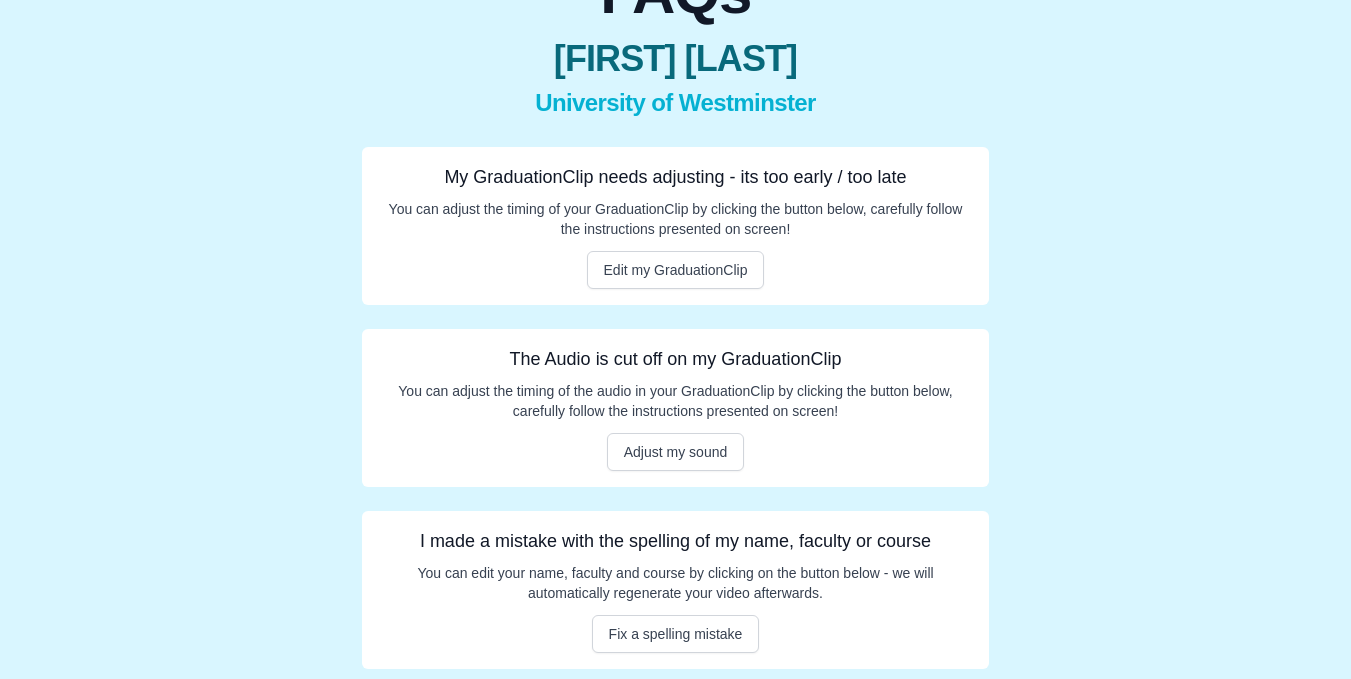 scroll, scrollTop: 218, scrollLeft: 0, axis: vertical 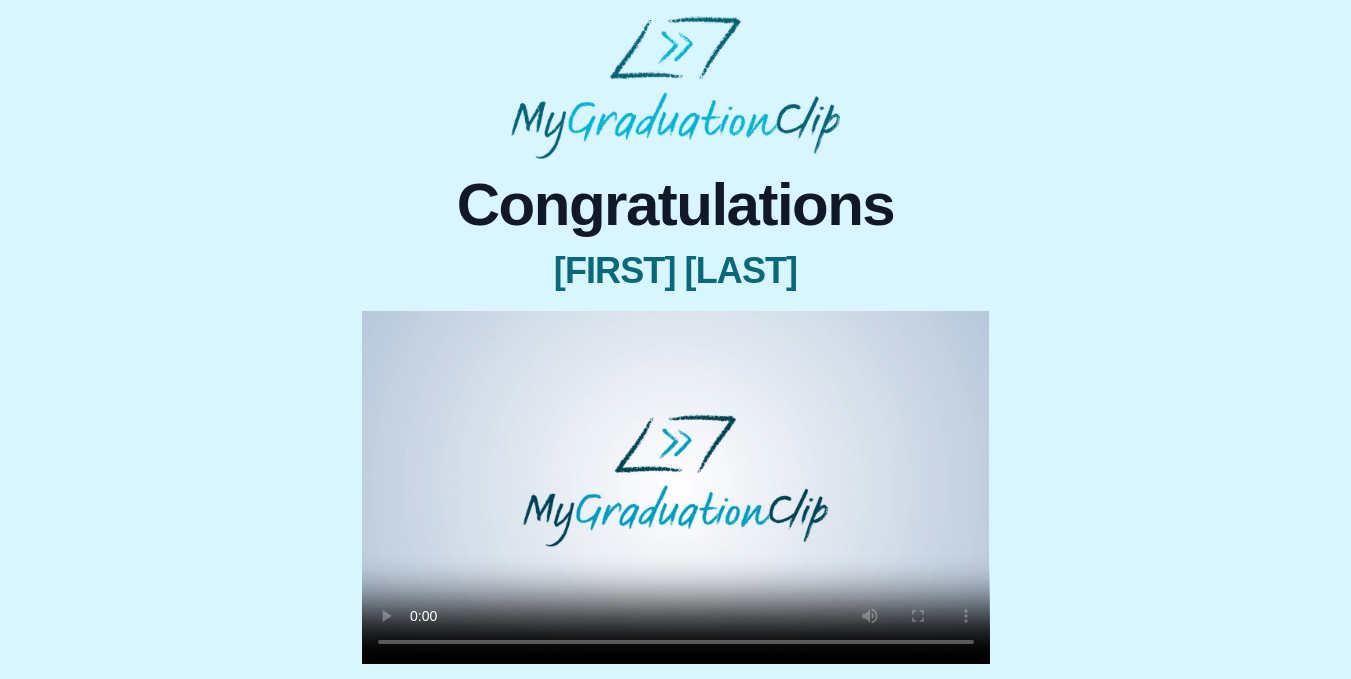 type 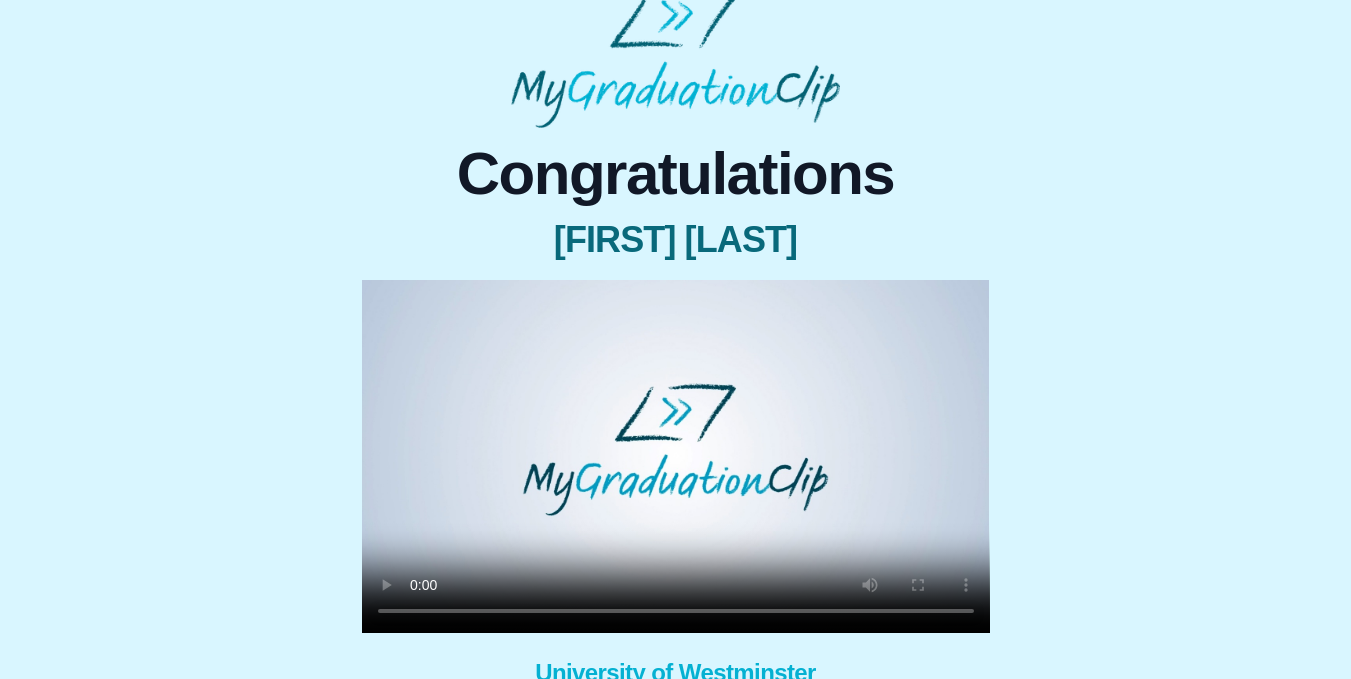 scroll, scrollTop: 37, scrollLeft: 0, axis: vertical 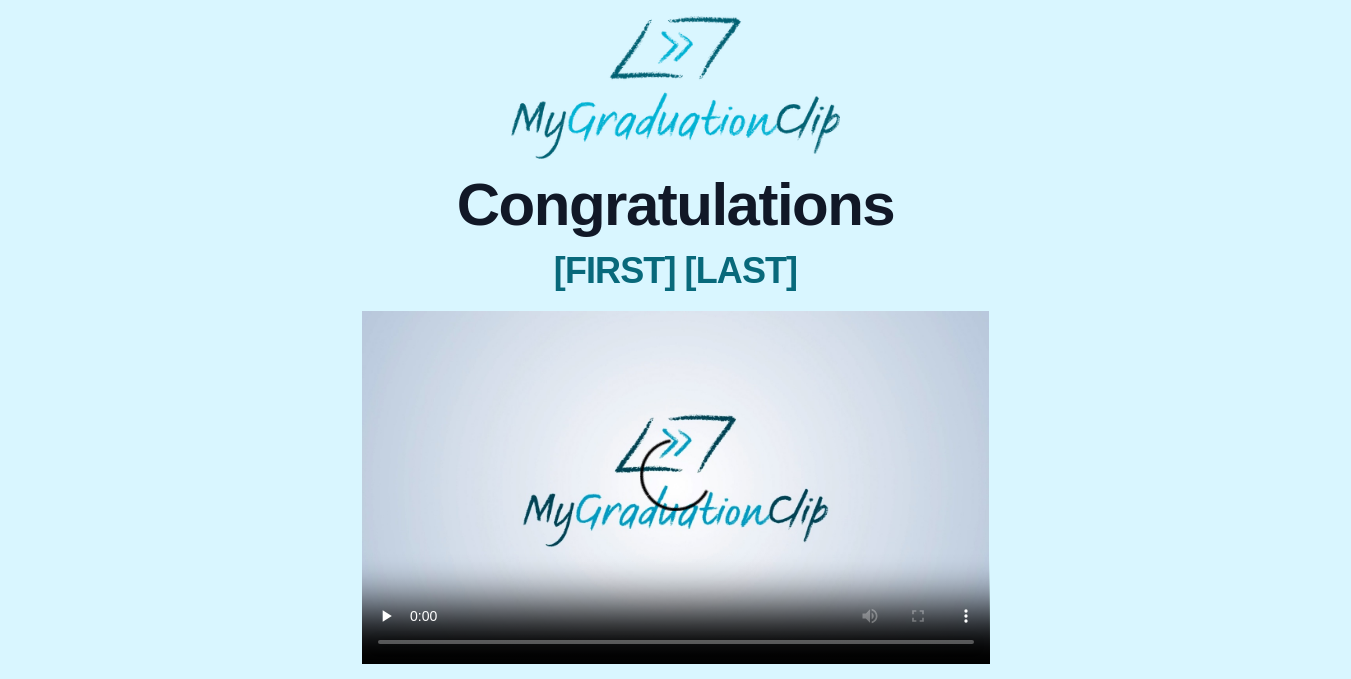 type 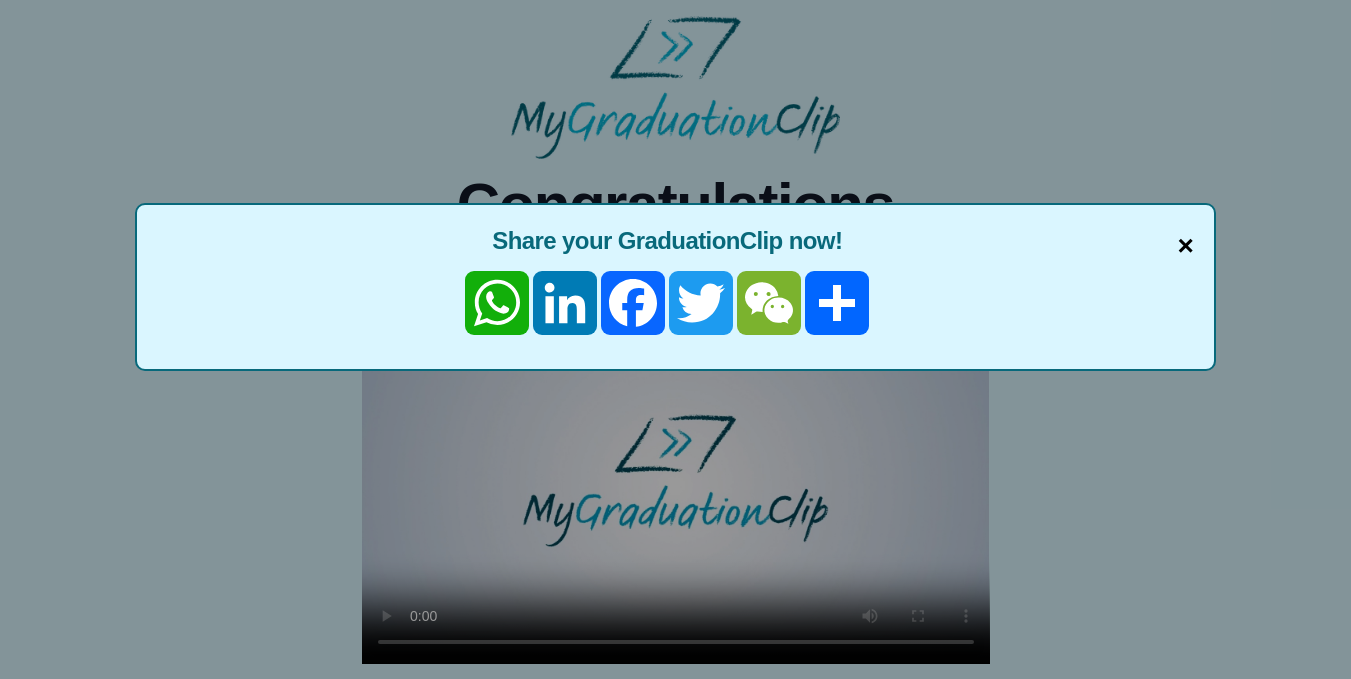 click on "×" at bounding box center [1186, 246] 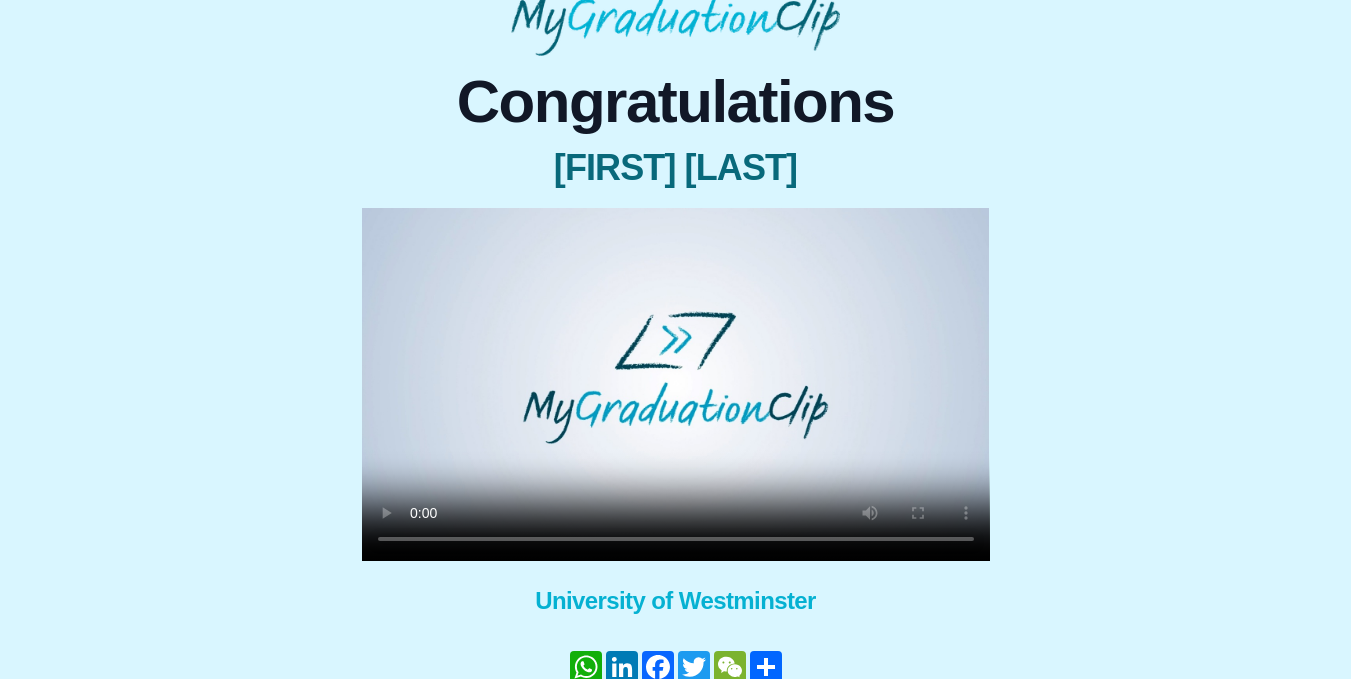 scroll, scrollTop: 96, scrollLeft: 0, axis: vertical 